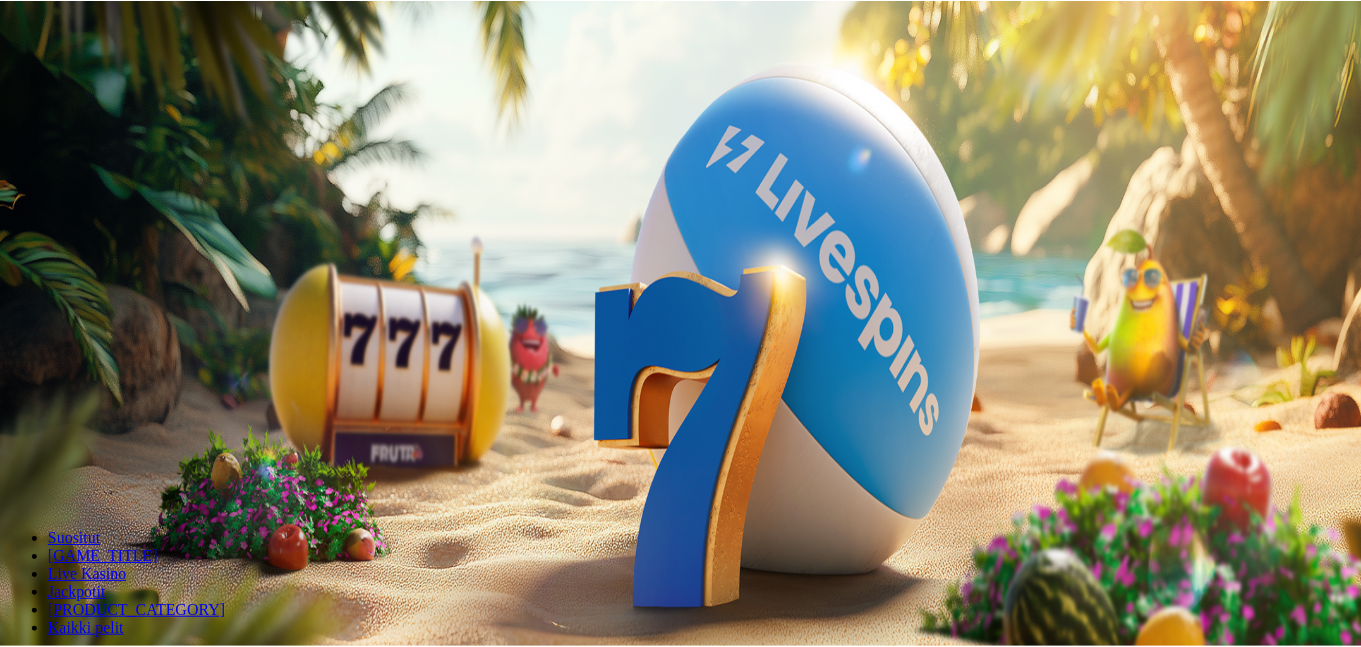 scroll, scrollTop: 0, scrollLeft: 0, axis: both 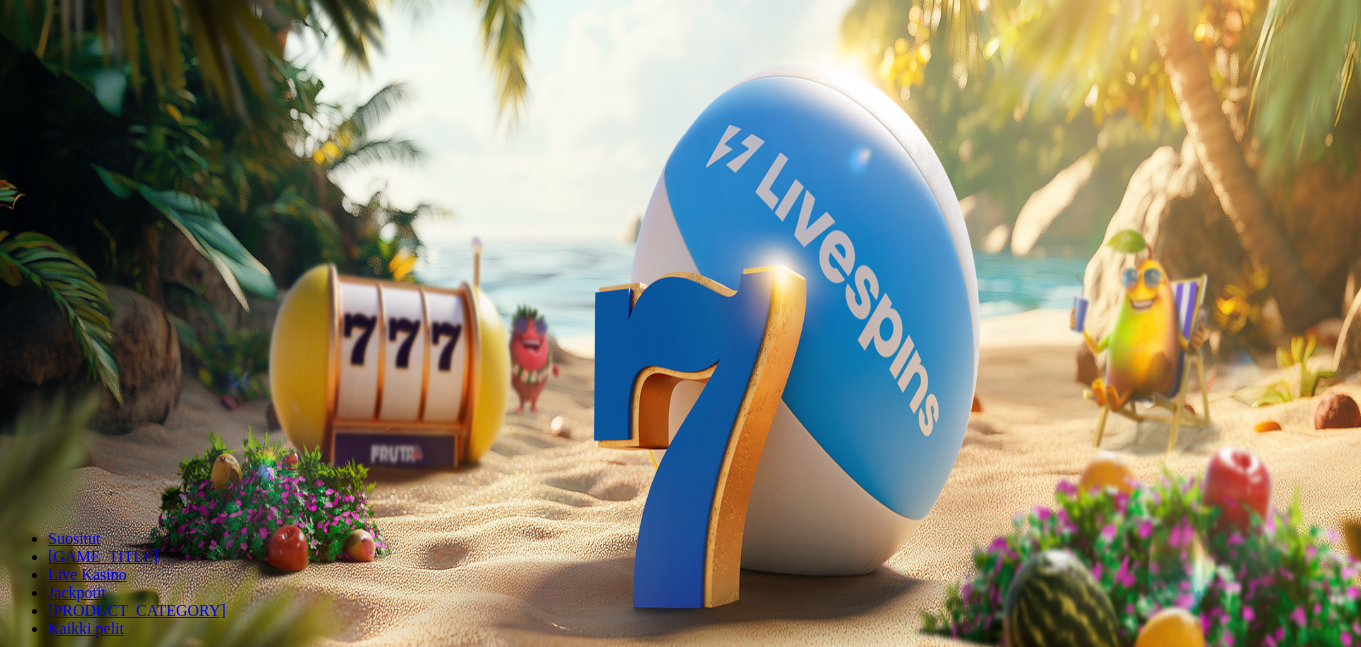 click on "Ymmärrän" at bounding box center [151, 5176] 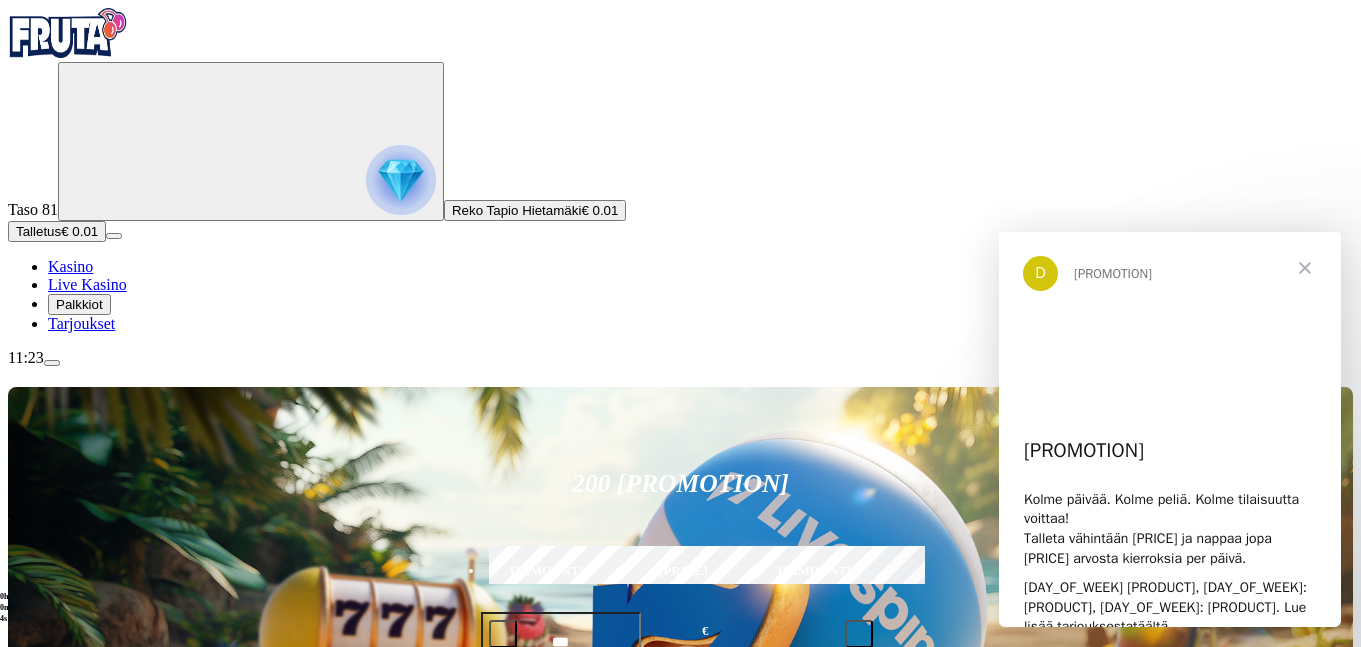 scroll, scrollTop: 0, scrollLeft: 0, axis: both 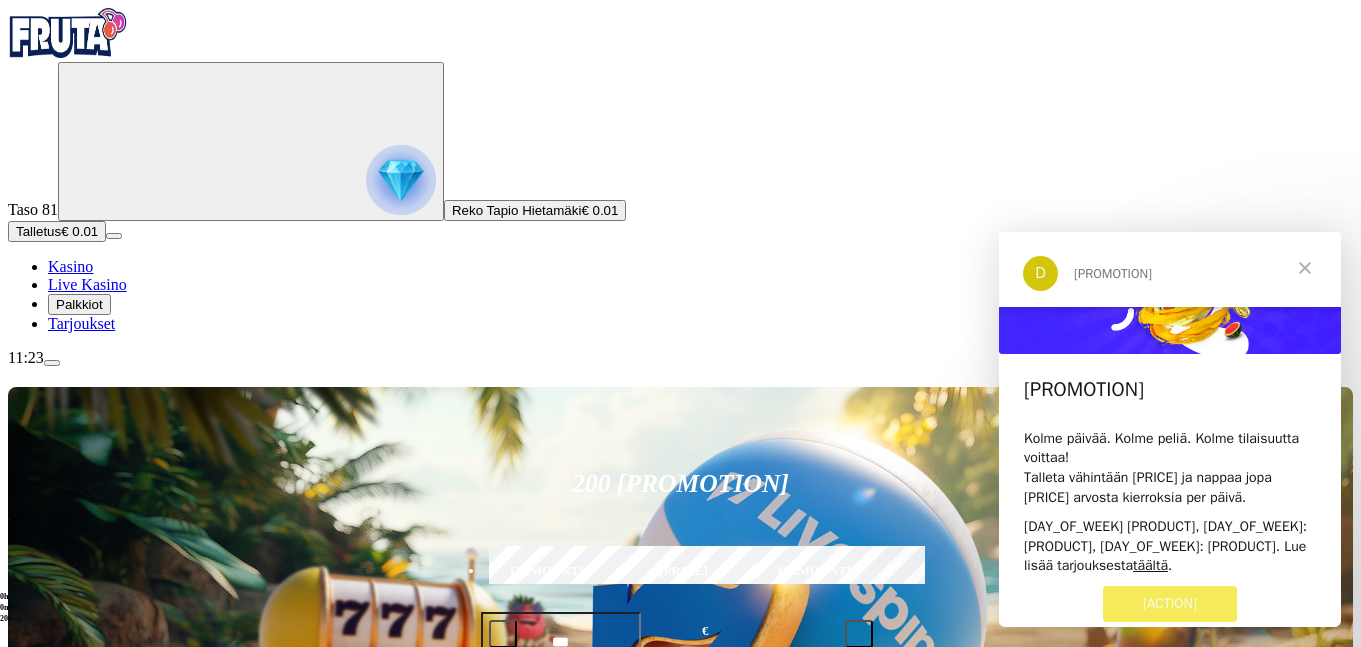click at bounding box center [1305, 268] 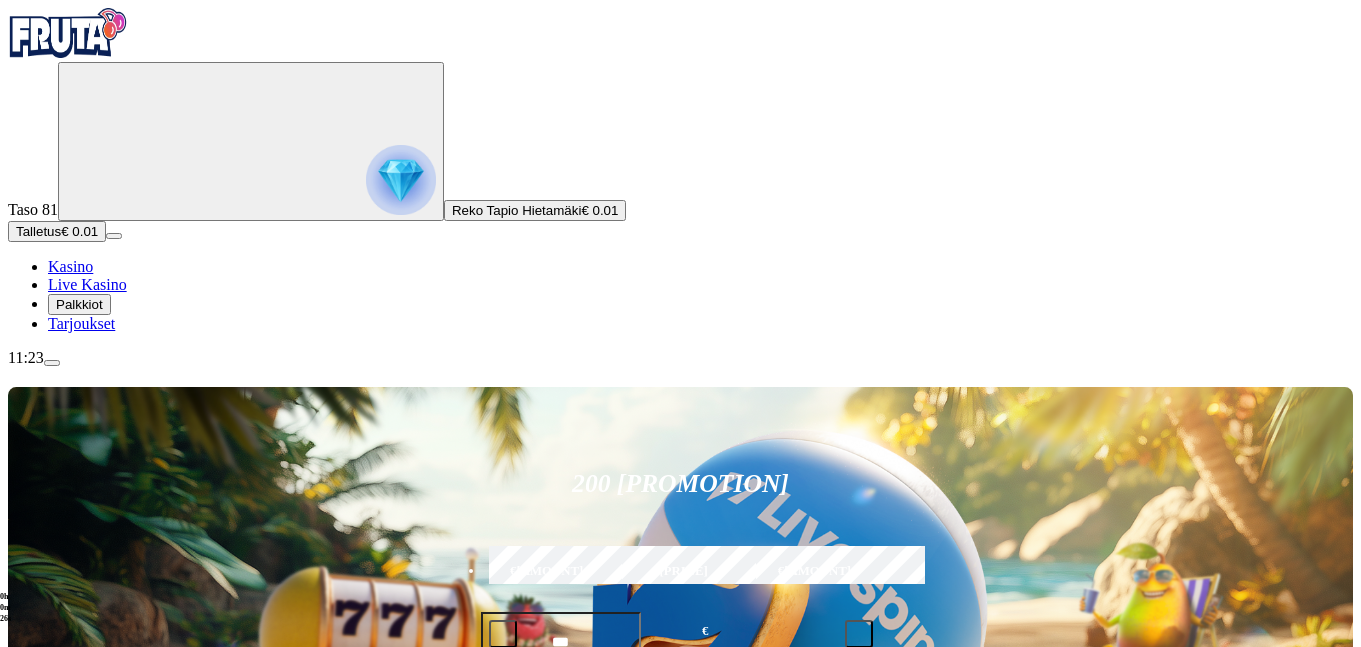 click on "Reko Tapio  Hietamäki" at bounding box center (516, 210) 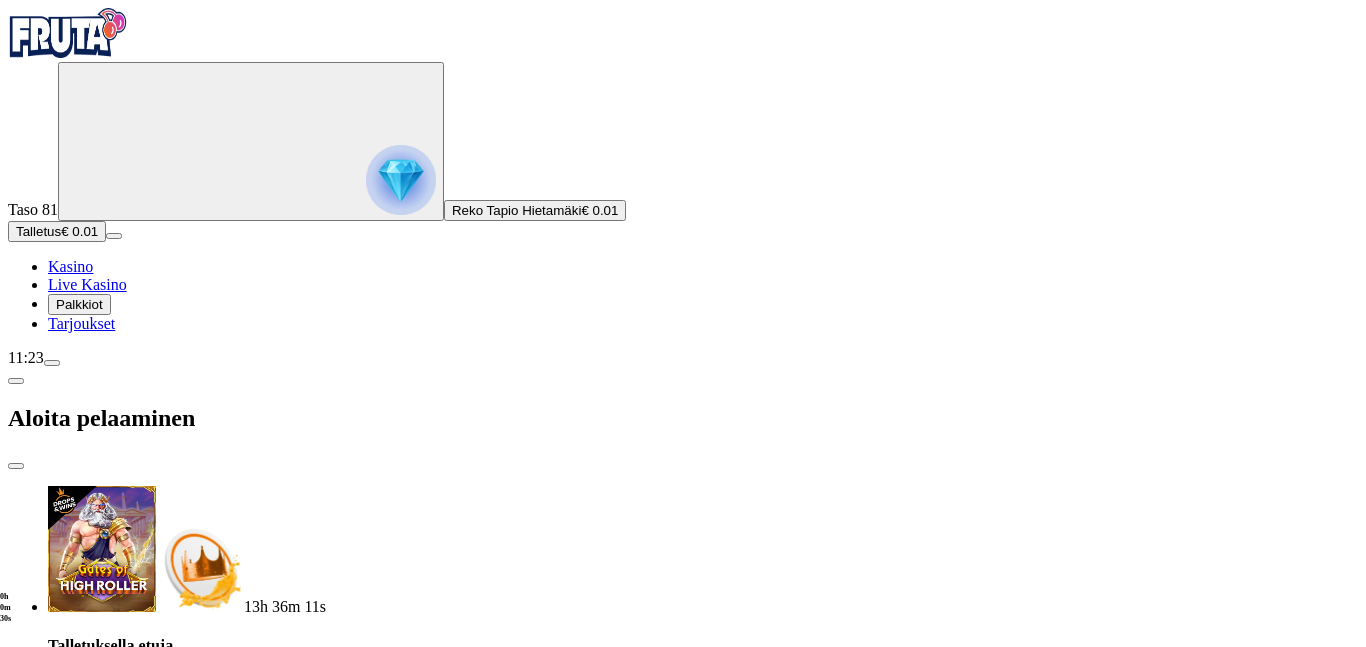 drag, startPoint x: 577, startPoint y: 214, endPoint x: 408, endPoint y: 184, distance: 171.64207 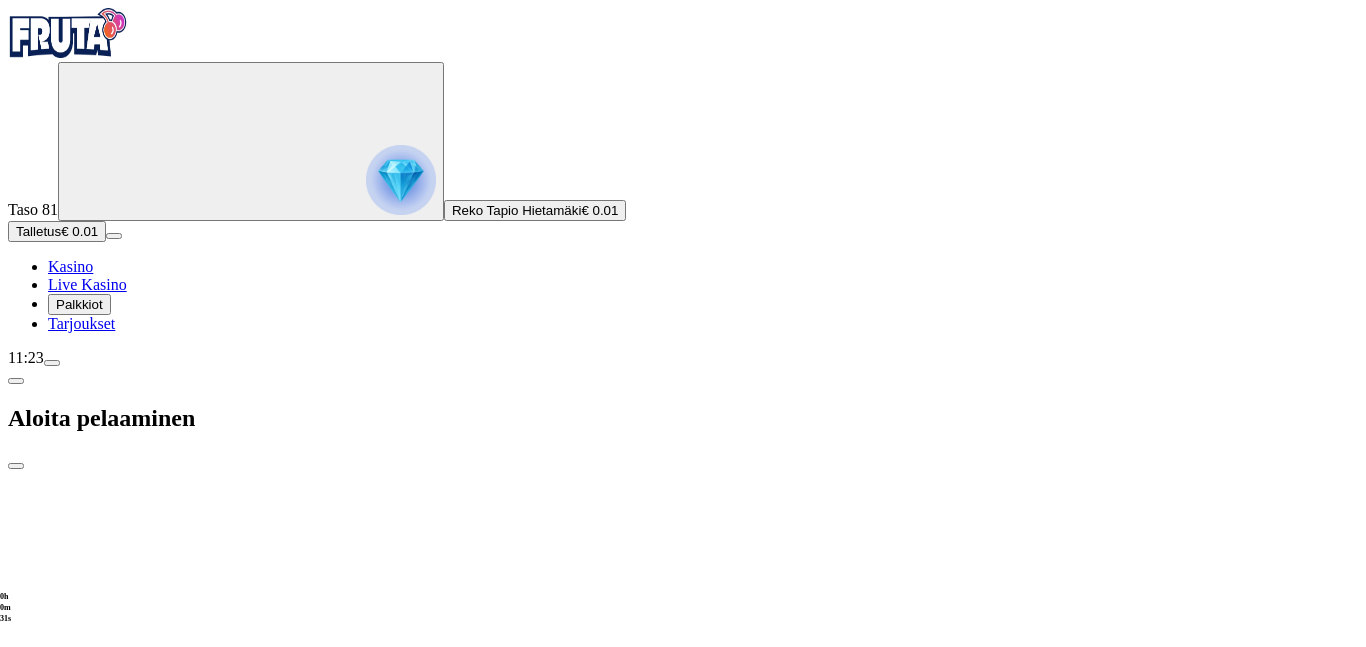 drag, startPoint x: 598, startPoint y: 199, endPoint x: 411, endPoint y: 193, distance: 187.09624 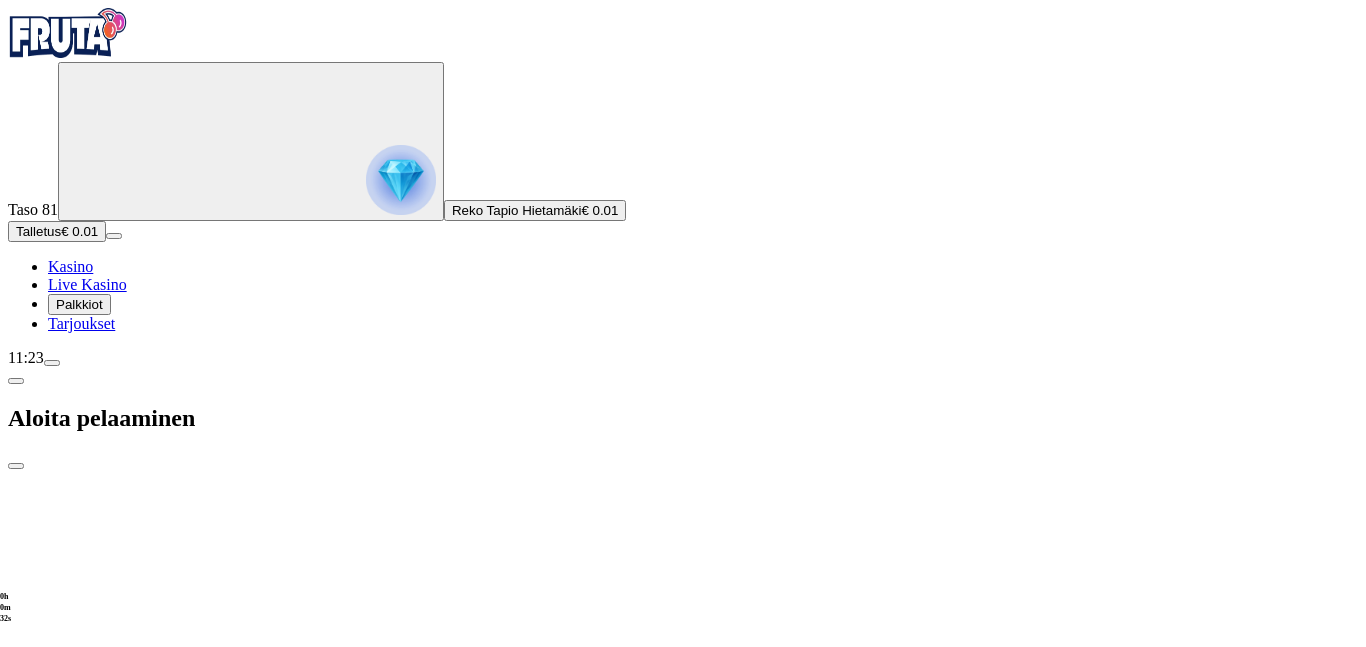 drag, startPoint x: 578, startPoint y: 204, endPoint x: 340, endPoint y: 217, distance: 238.35478 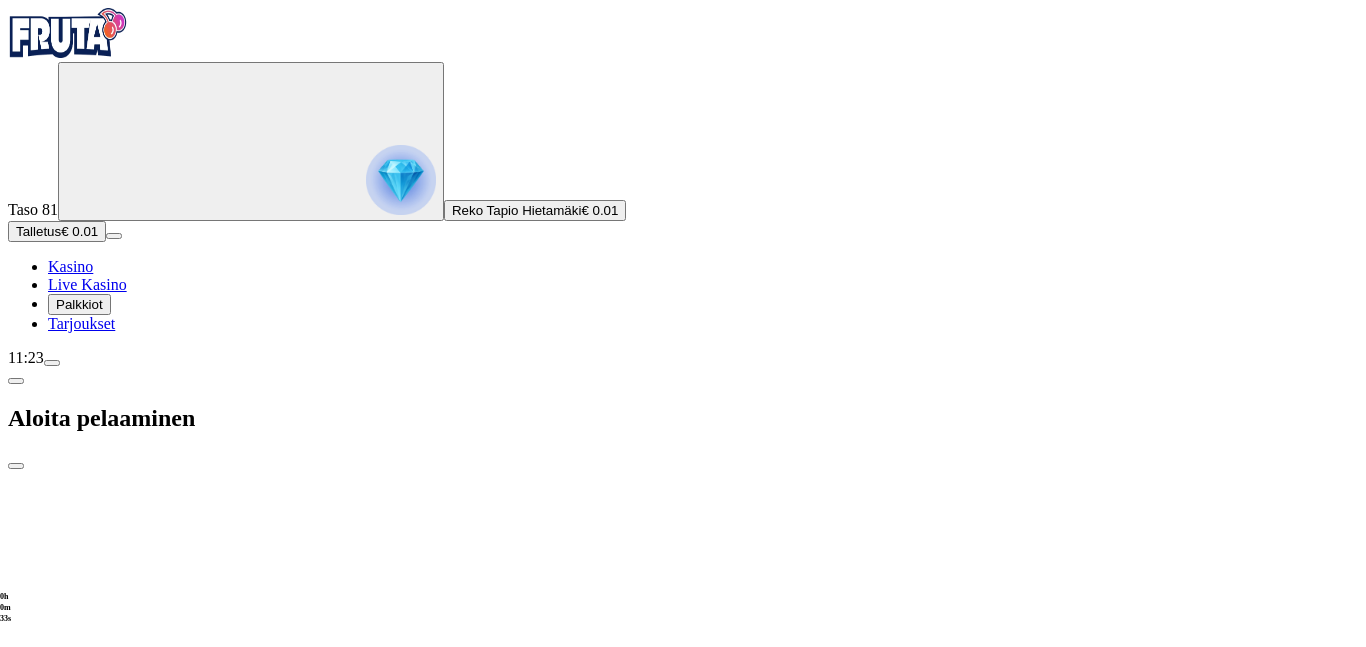 drag, startPoint x: 599, startPoint y: 217, endPoint x: 316, endPoint y: 192, distance: 284.10208 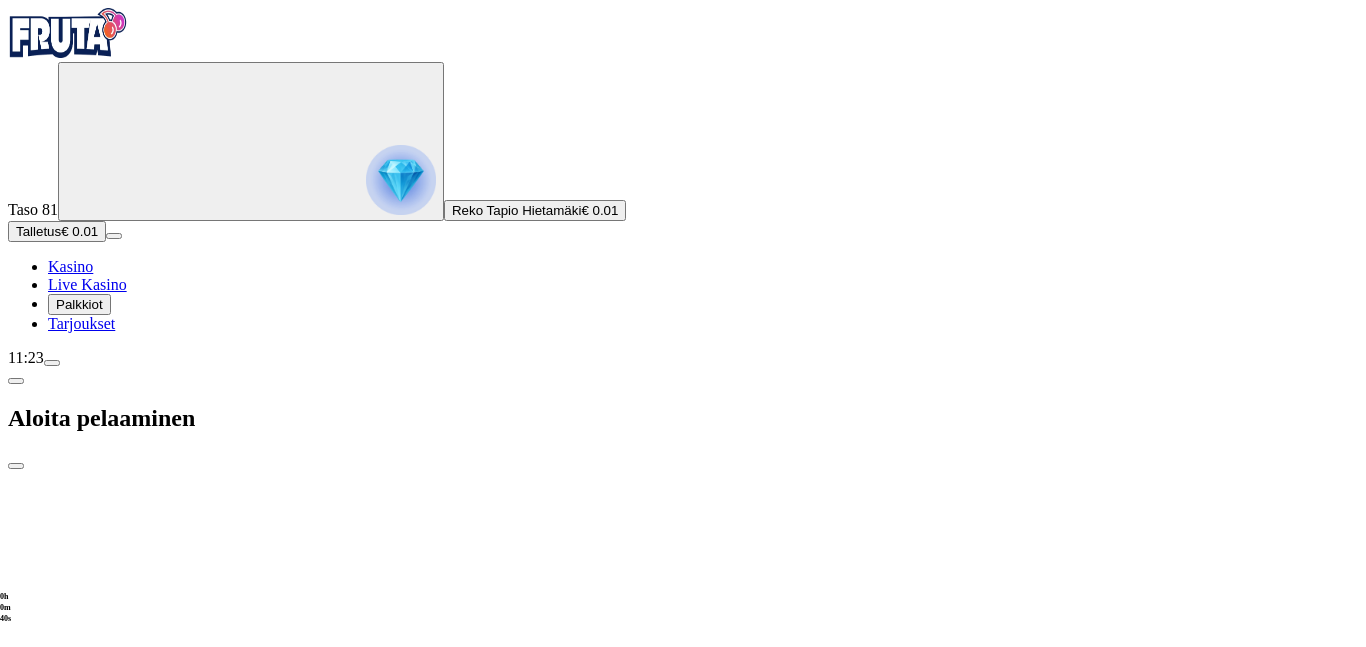 drag, startPoint x: 536, startPoint y: 202, endPoint x: 227, endPoint y: 223, distance: 309.71277 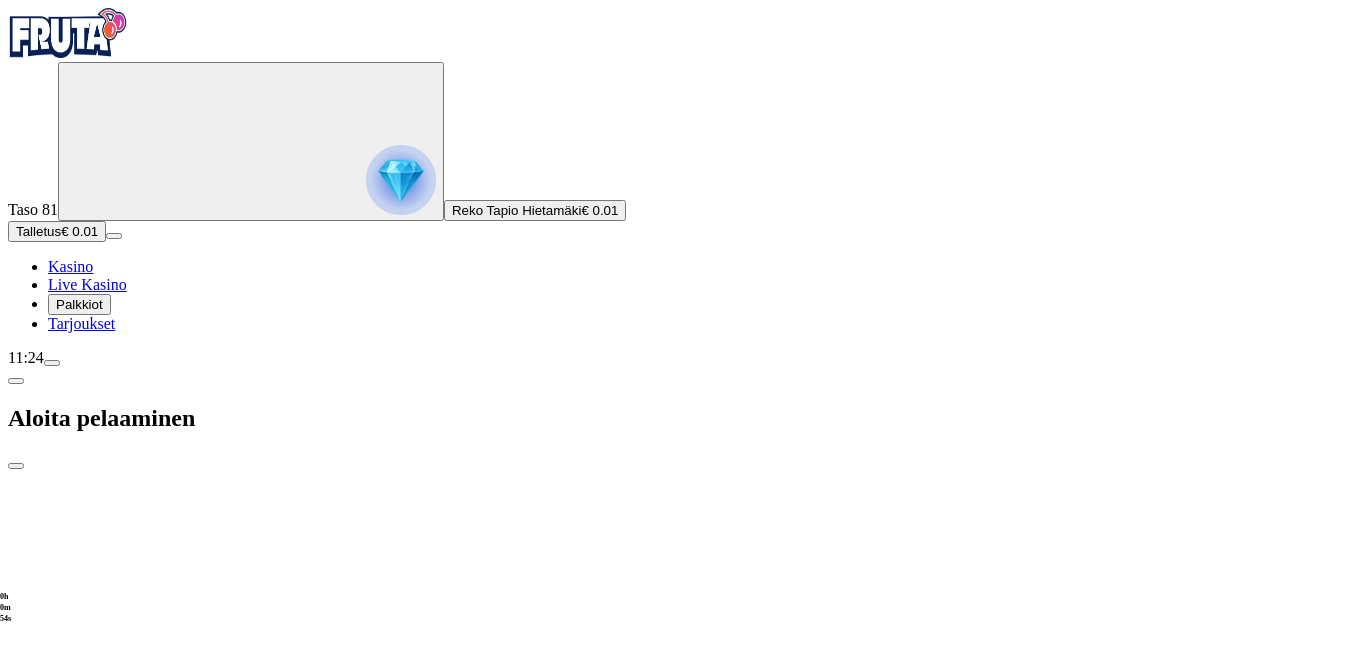 click on "[MENU_ITEM]" at bounding box center (77, 1844) 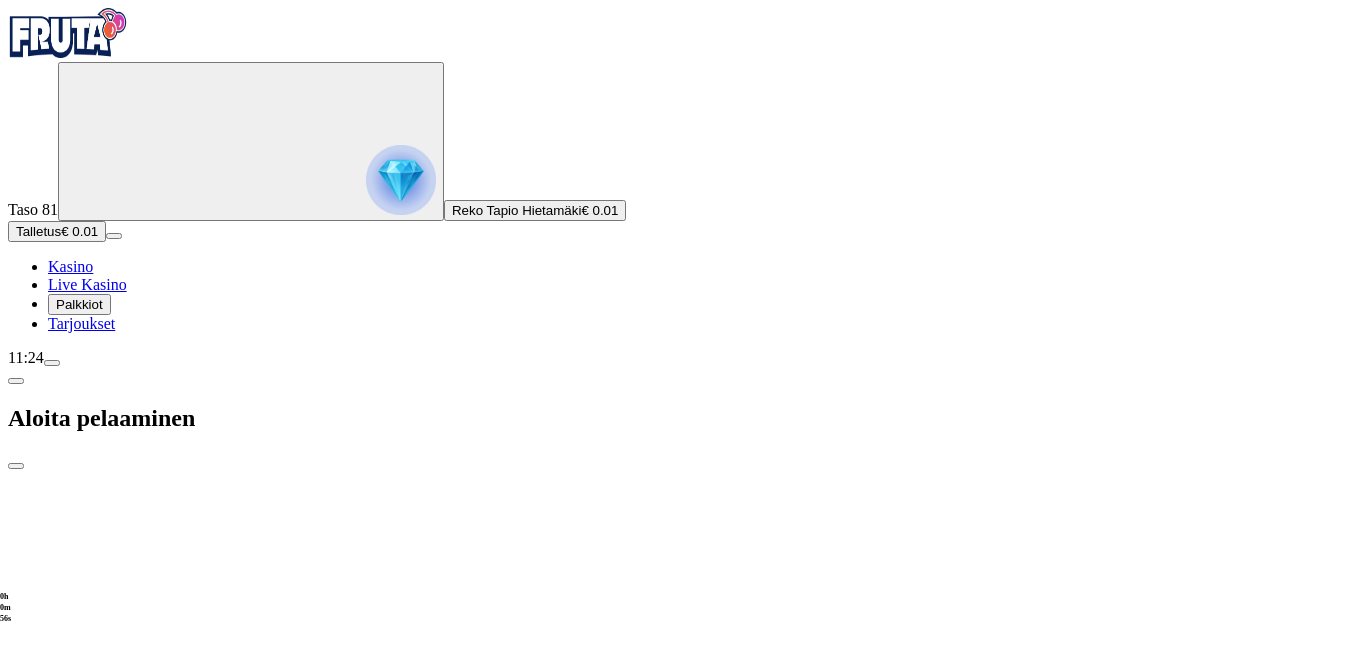 type on "*" 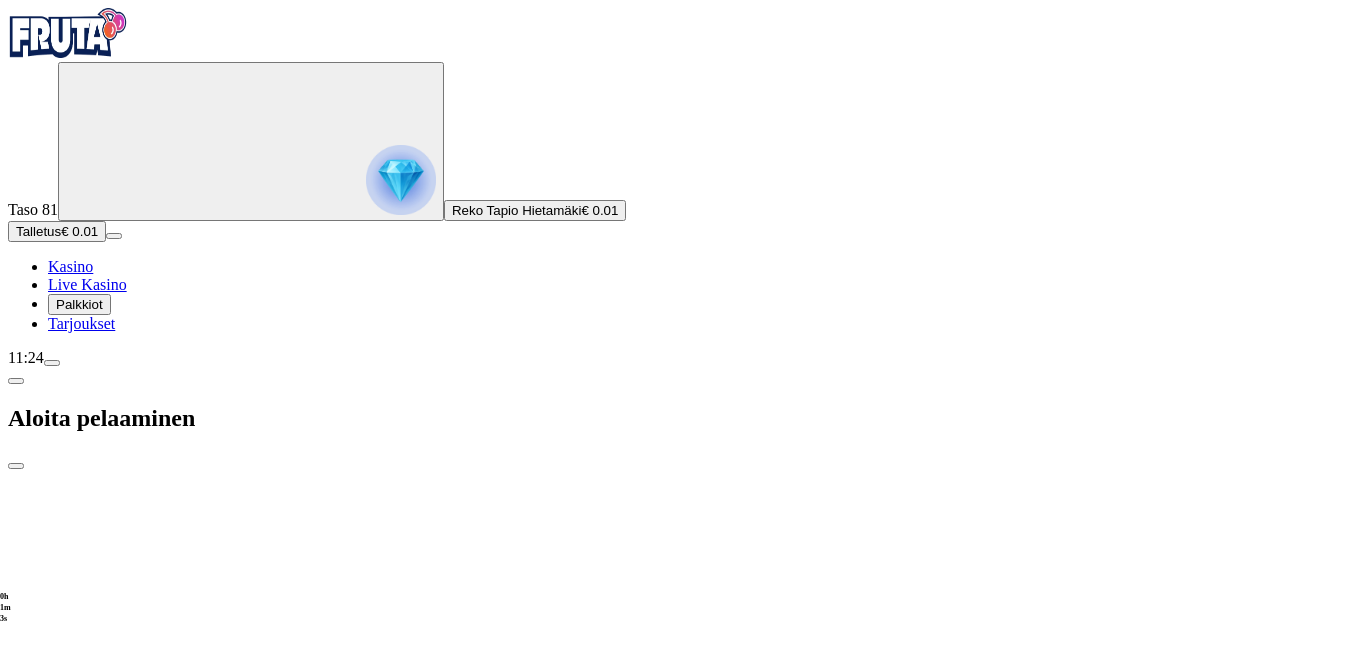 click at bounding box center (77, 1844) 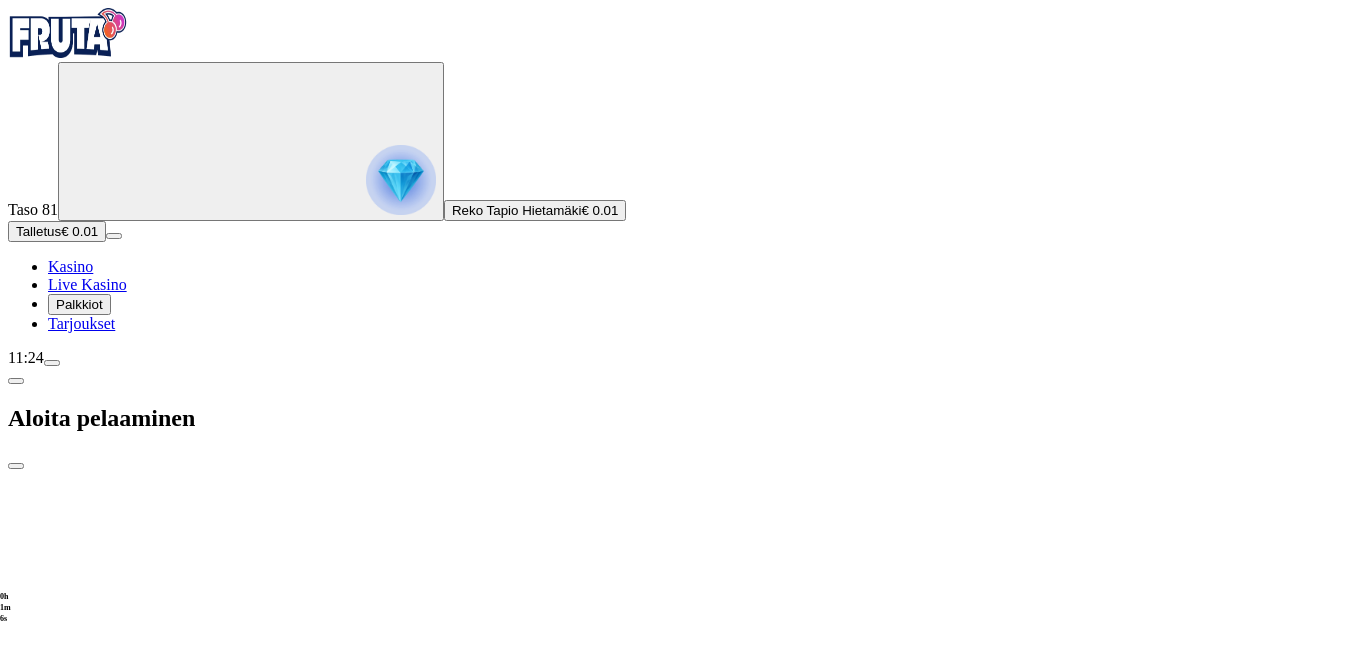 click at bounding box center [77, 1844] 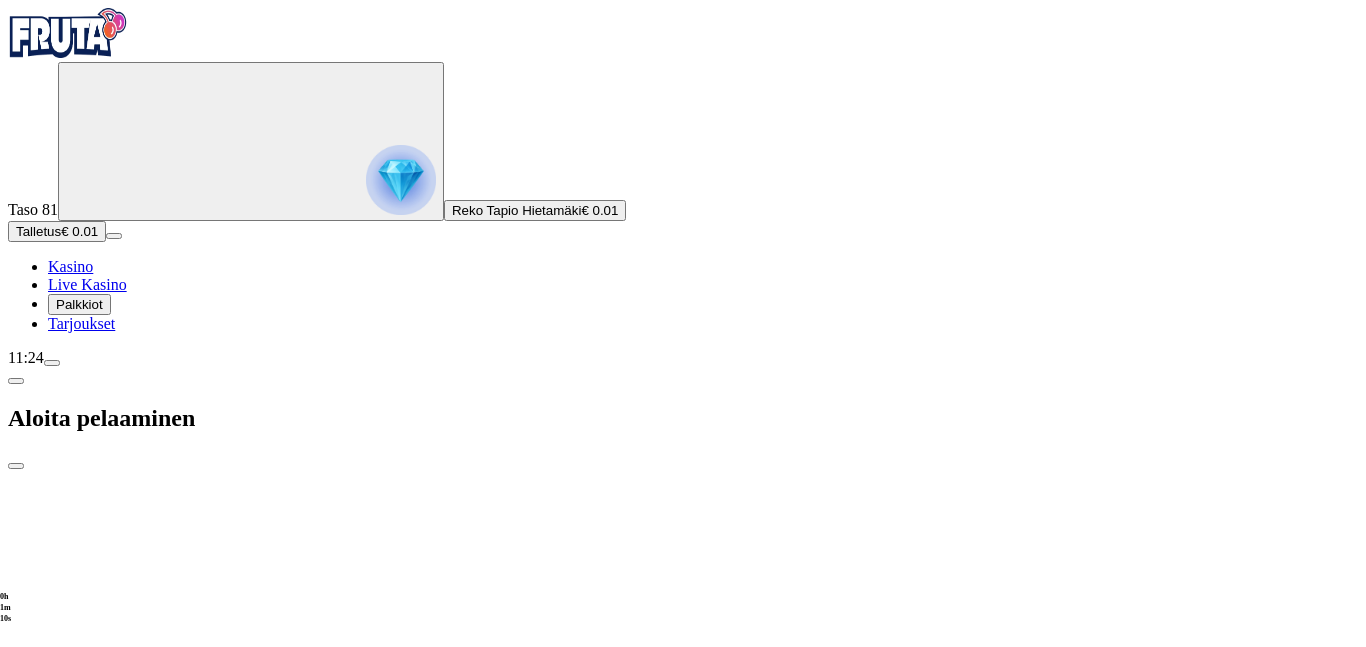 type 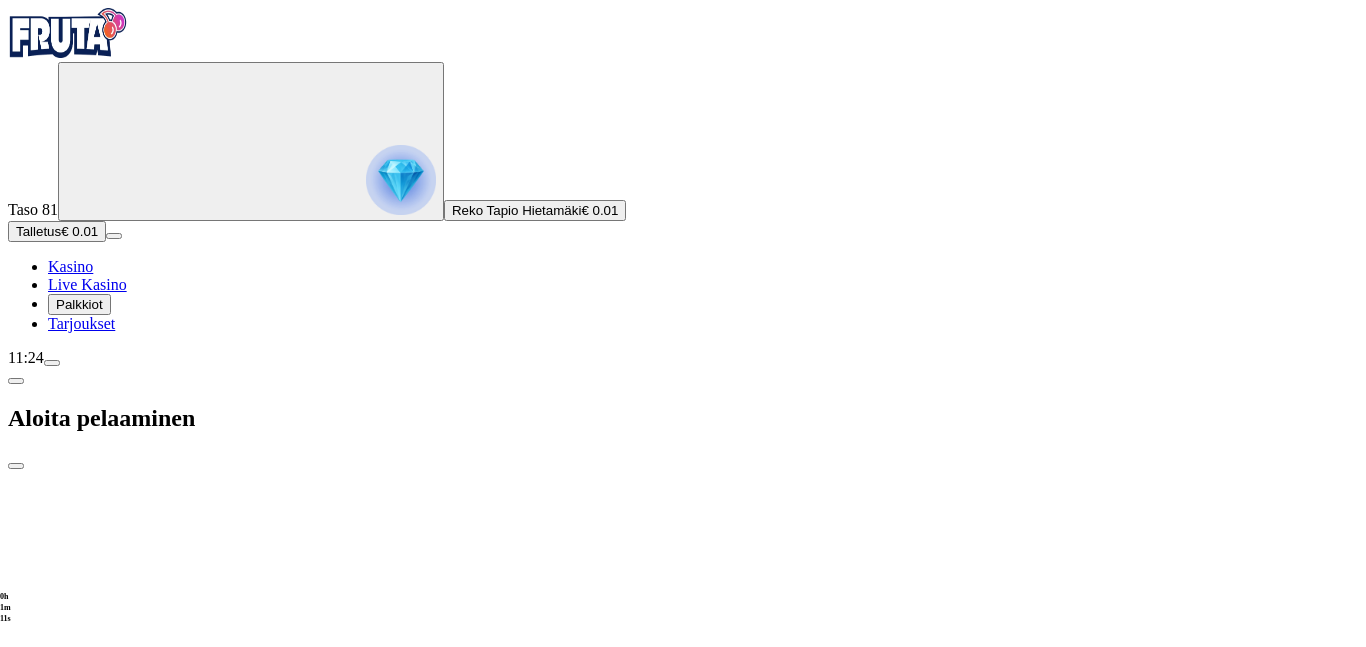 drag, startPoint x: 436, startPoint y: 209, endPoint x: 105, endPoint y: 200, distance: 331.12234 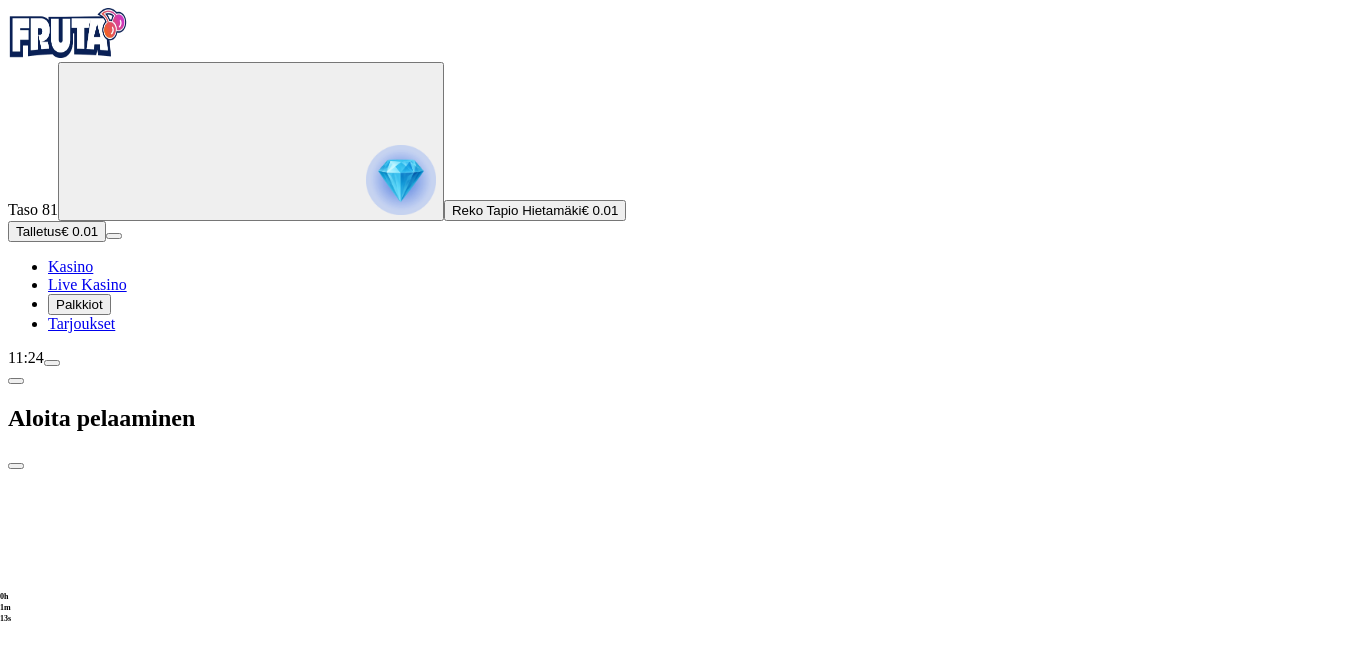 click on "Talletuksella etuja Talleta € 20 tai enemmän
Saat 10 ilmaiskierrosta (€ 0.2) Ota bonus" at bounding box center (-650, 1536) 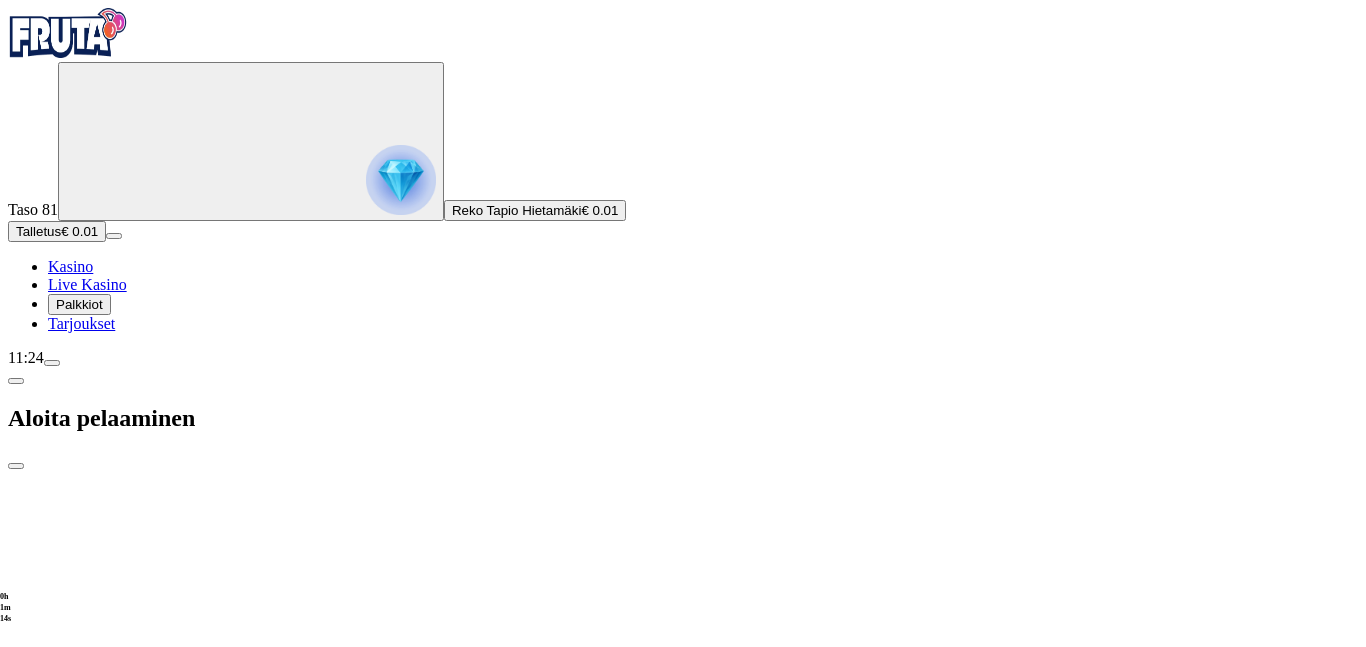 drag, startPoint x: 564, startPoint y: 219, endPoint x: 394, endPoint y: 219, distance: 170 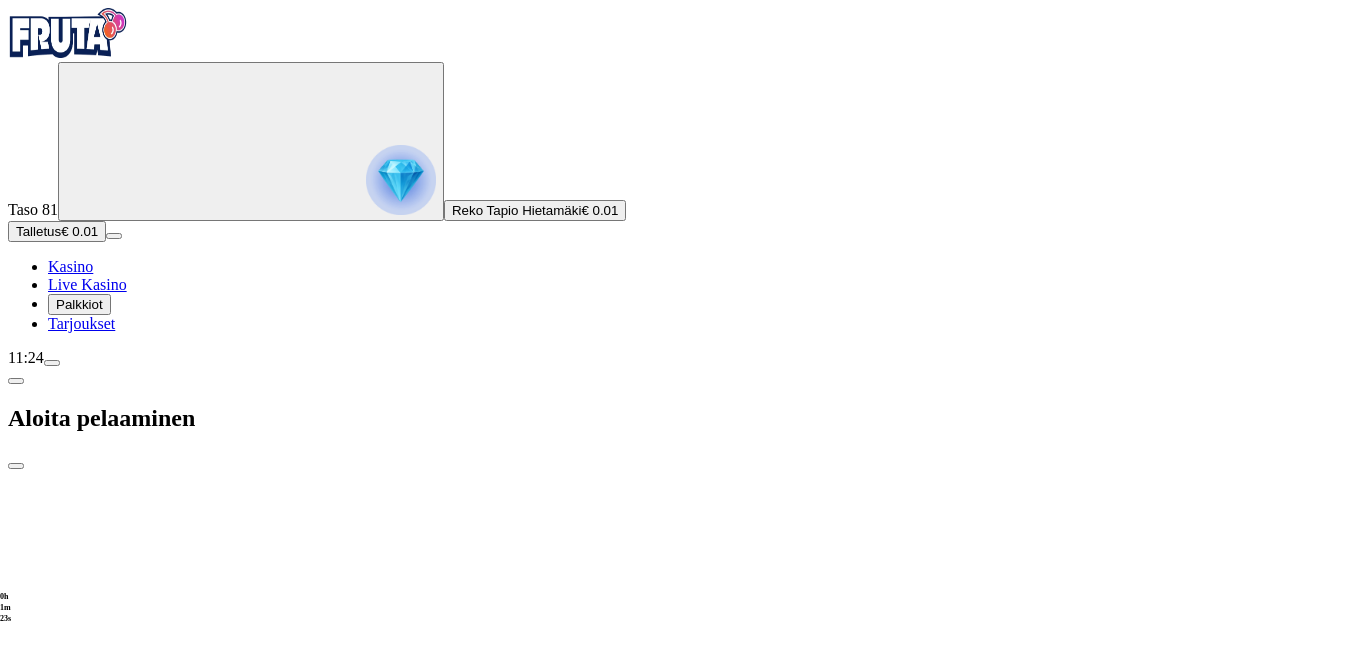 click at bounding box center (16, 466) 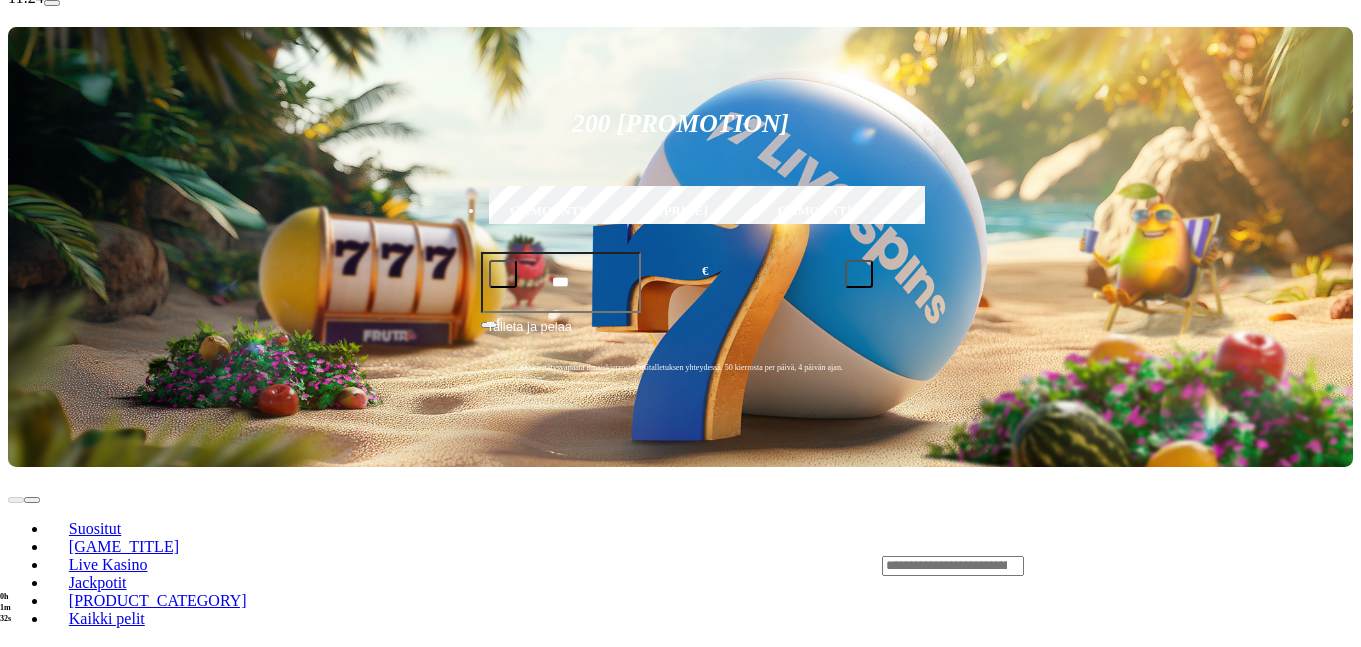 scroll, scrollTop: 0, scrollLeft: 0, axis: both 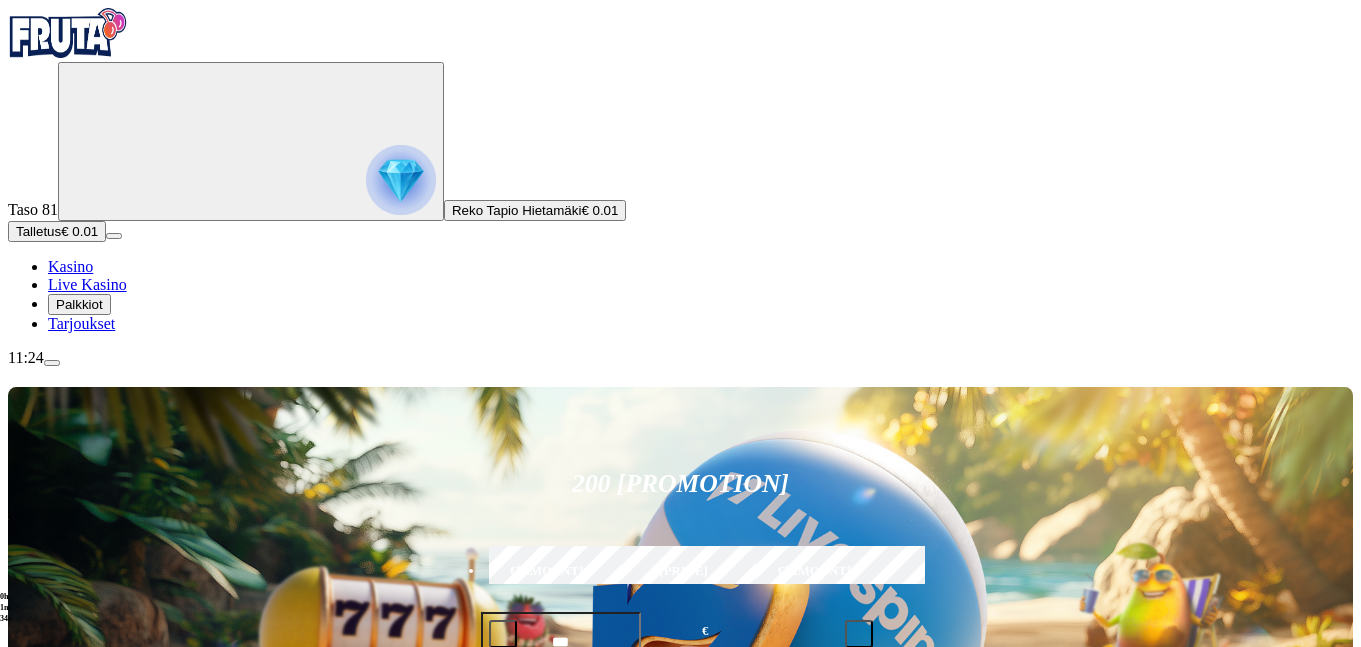 click on "Reko Tapio  Hietamäki" at bounding box center (516, 210) 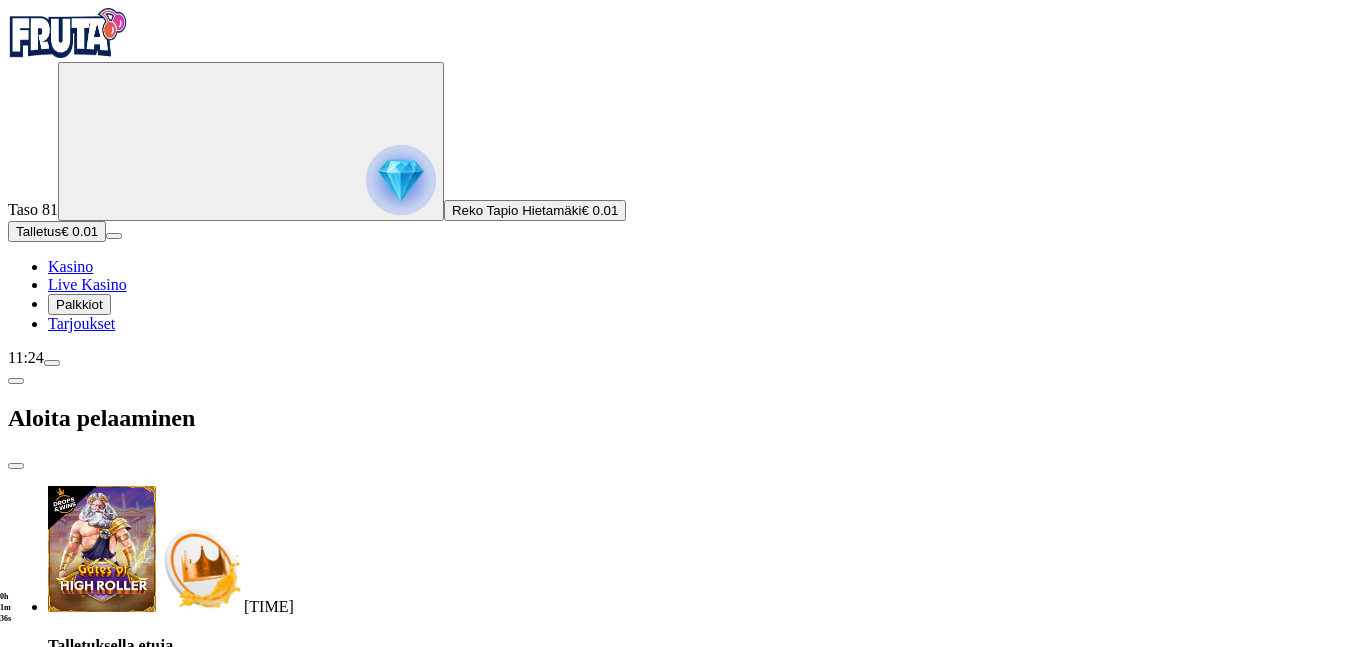 drag, startPoint x: 592, startPoint y: 221, endPoint x: 409, endPoint y: 183, distance: 186.90372 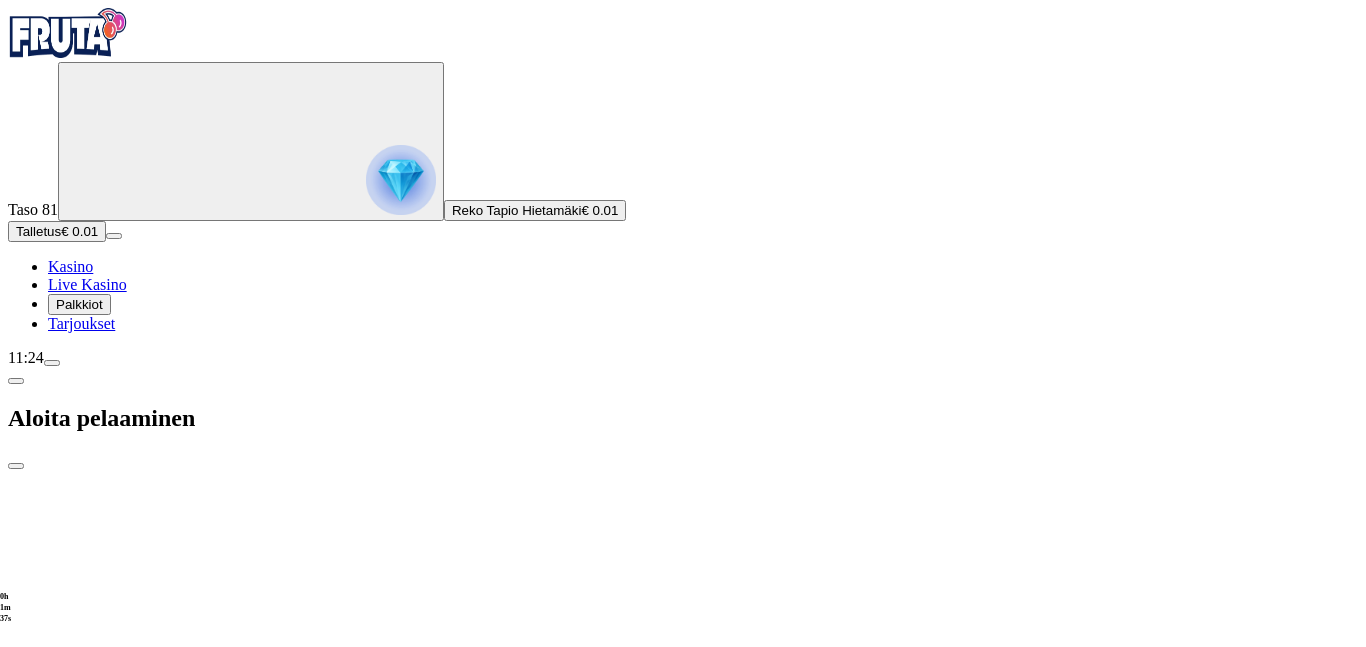 drag, startPoint x: 637, startPoint y: 202, endPoint x: 312, endPoint y: 191, distance: 325.1861 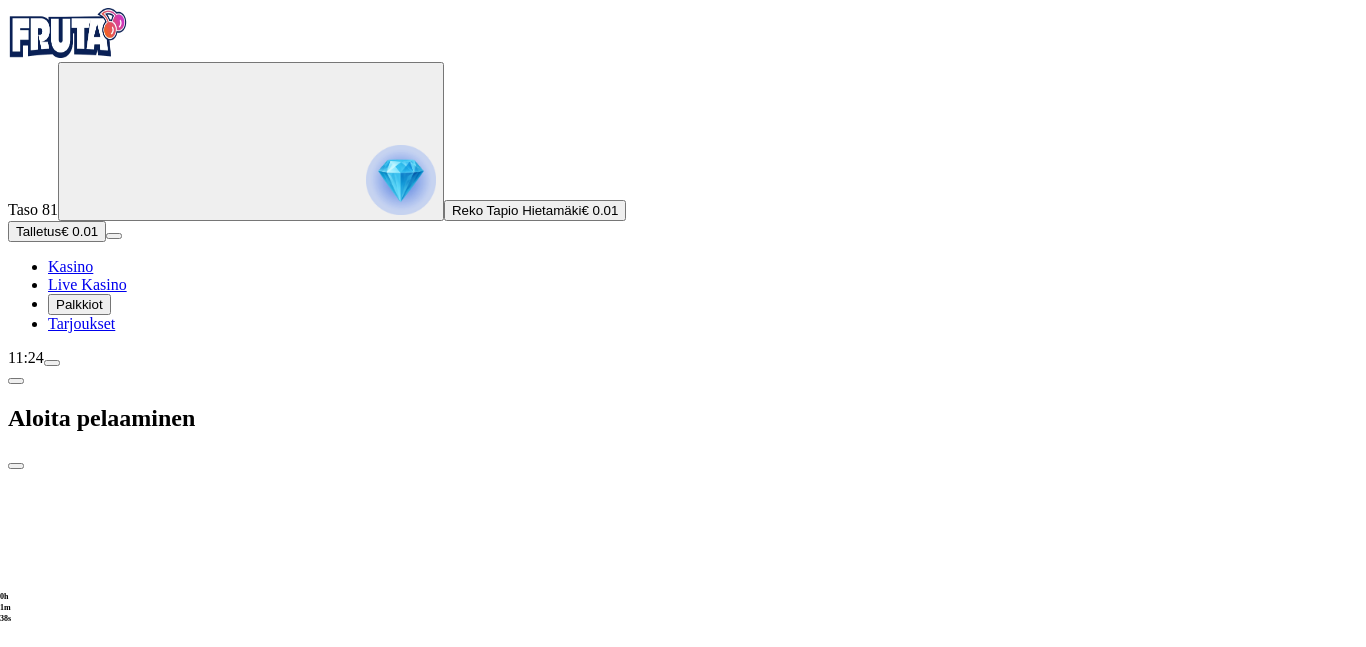 drag, startPoint x: 495, startPoint y: 194, endPoint x: 110, endPoint y: 183, distance: 385.1571 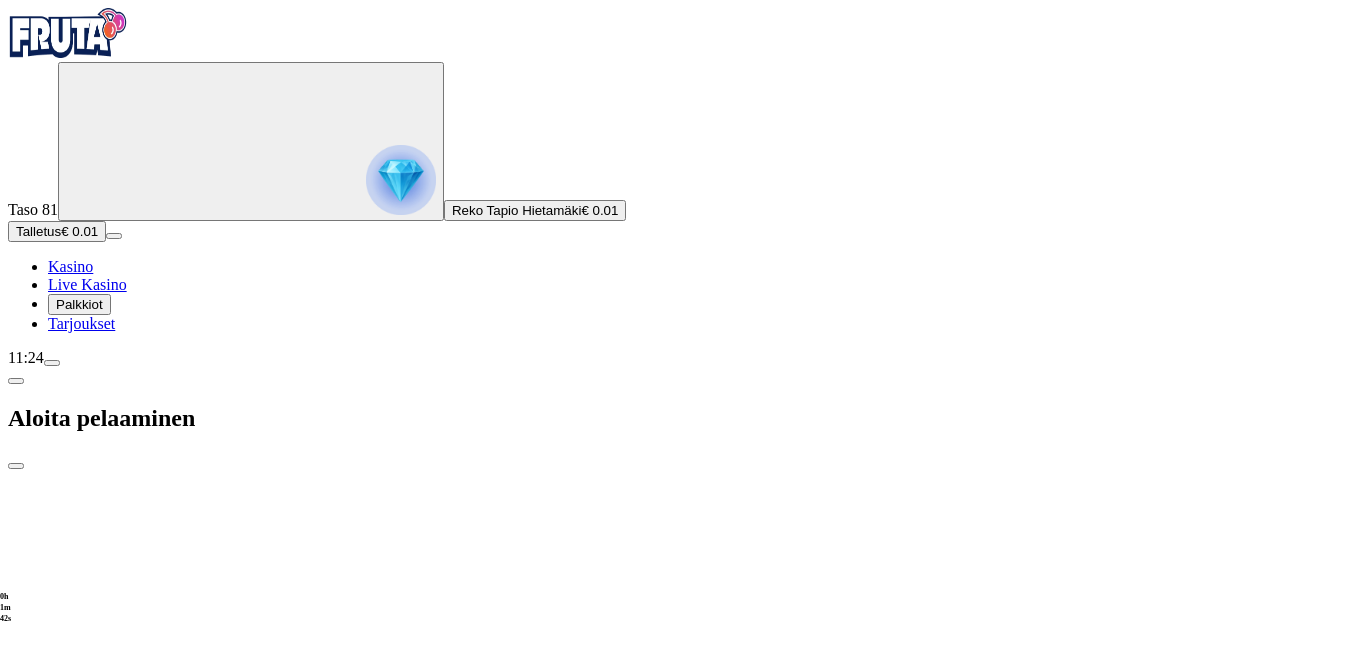 drag, startPoint x: 540, startPoint y: 165, endPoint x: 549, endPoint y: 185, distance: 21.931713 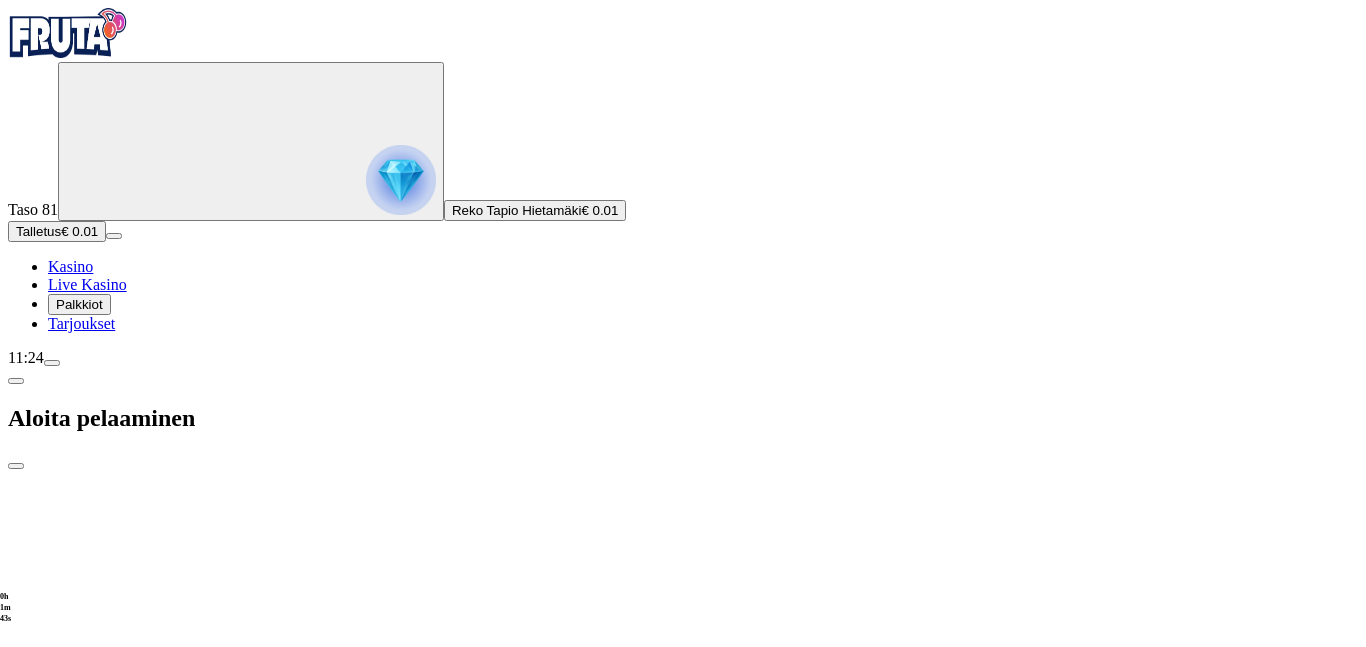click on "Talleta € 20 tai enemmän
Saat 10 ilmaiskierrosta (€ 0.2)" at bounding box center (-650, 1530) 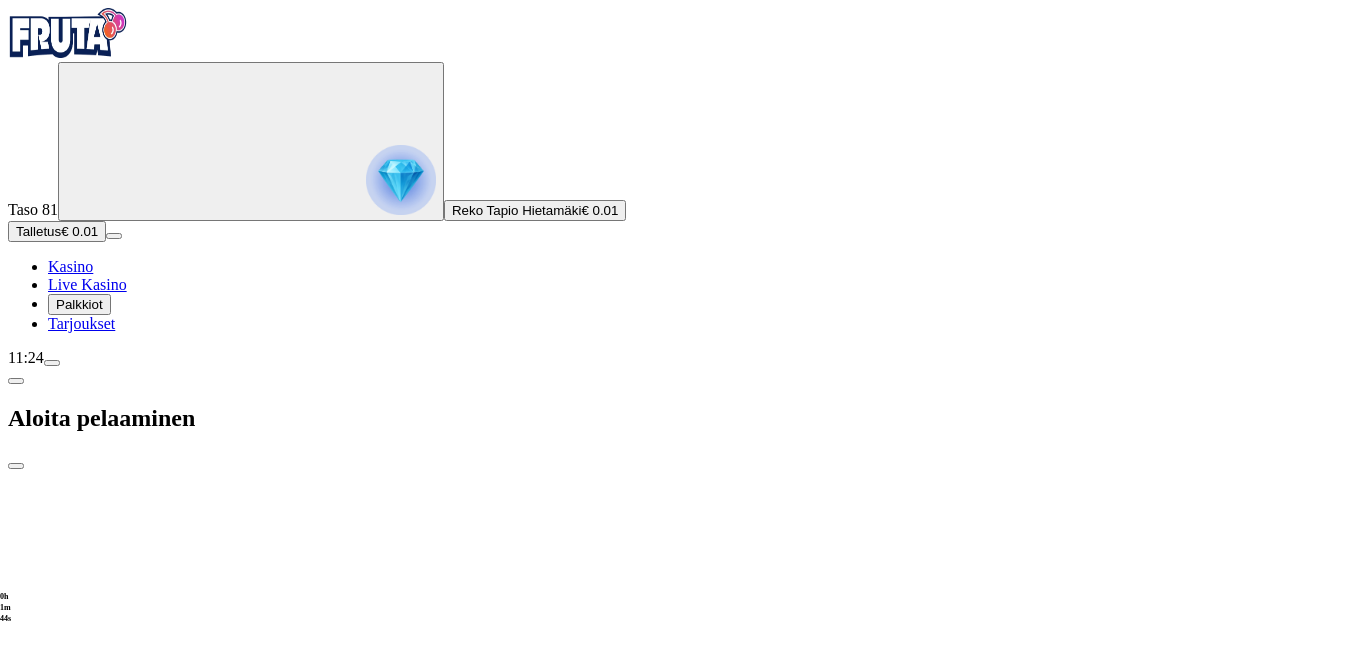 click on "Talleta € 20 tai enemmän
Saat 10 ilmaiskierrosta (€ 0.2)" at bounding box center (-650, 1530) 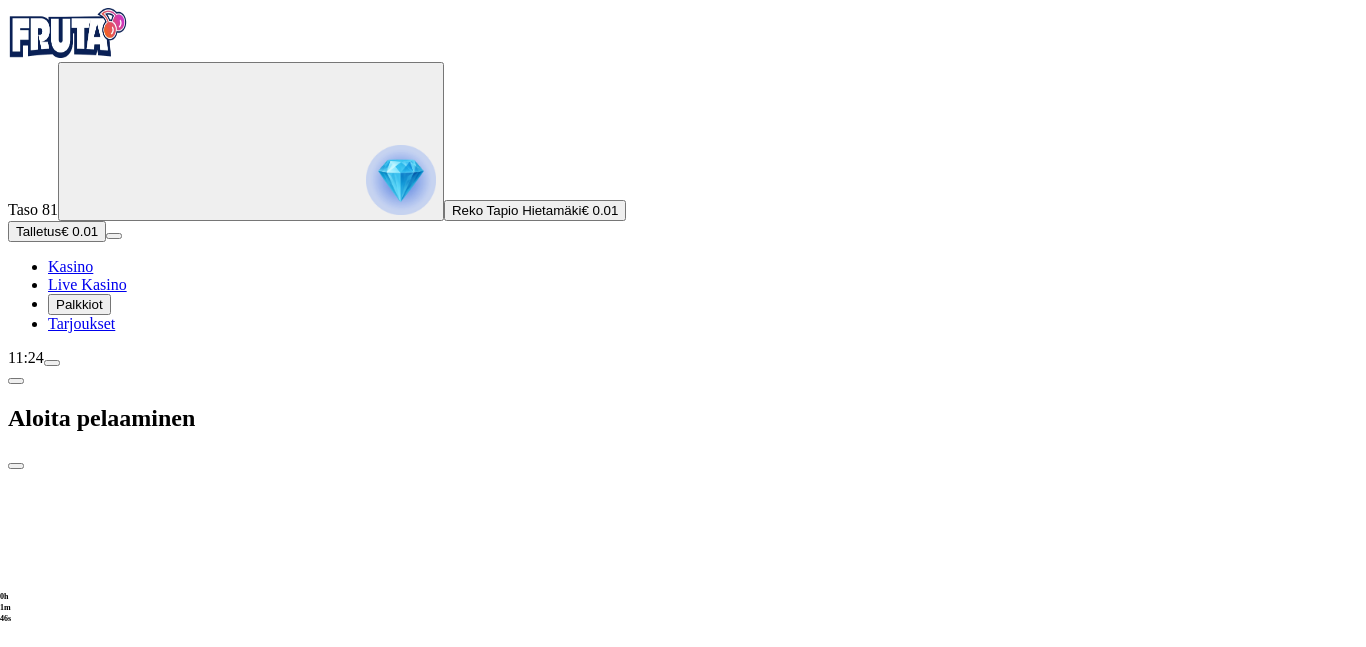 click on "Talletuksella etuja Talleta € 20 tai enemmän
Saat 10 ilmaiskierrosta (€ 0.2) Ota bonus" at bounding box center [-650, 1536] 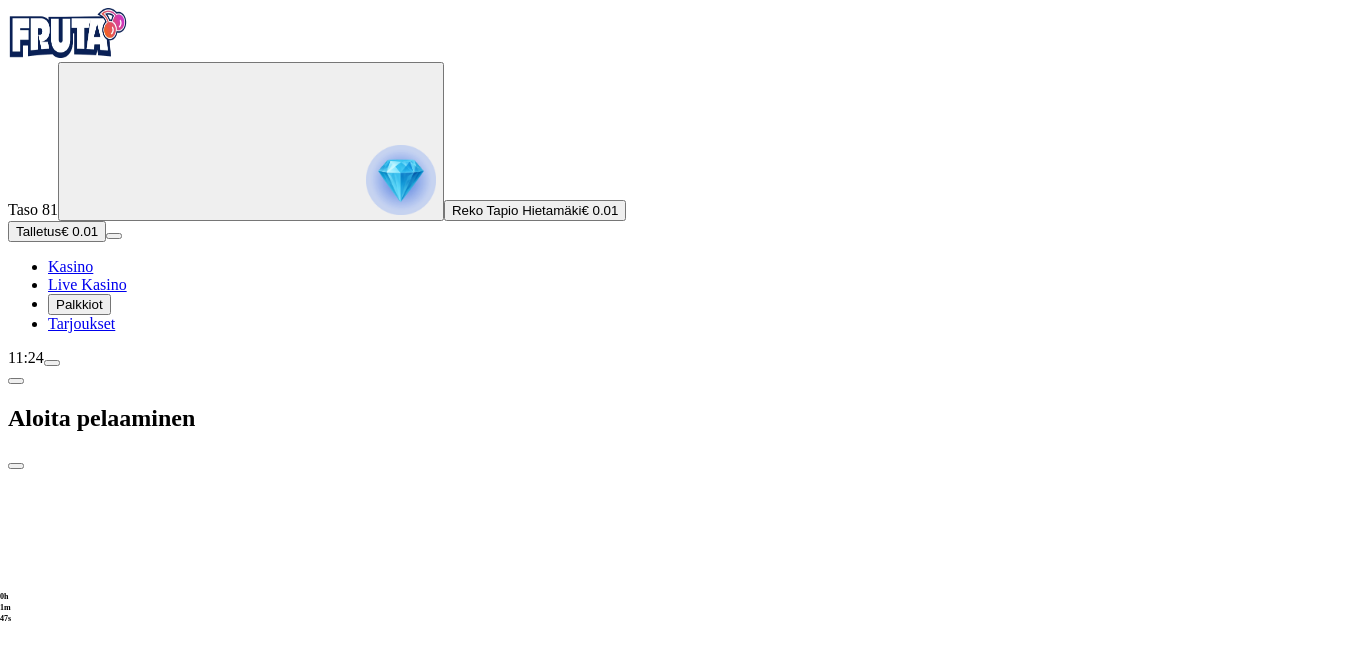 click on "[MENU_ITEM]" at bounding box center (77, 1844) 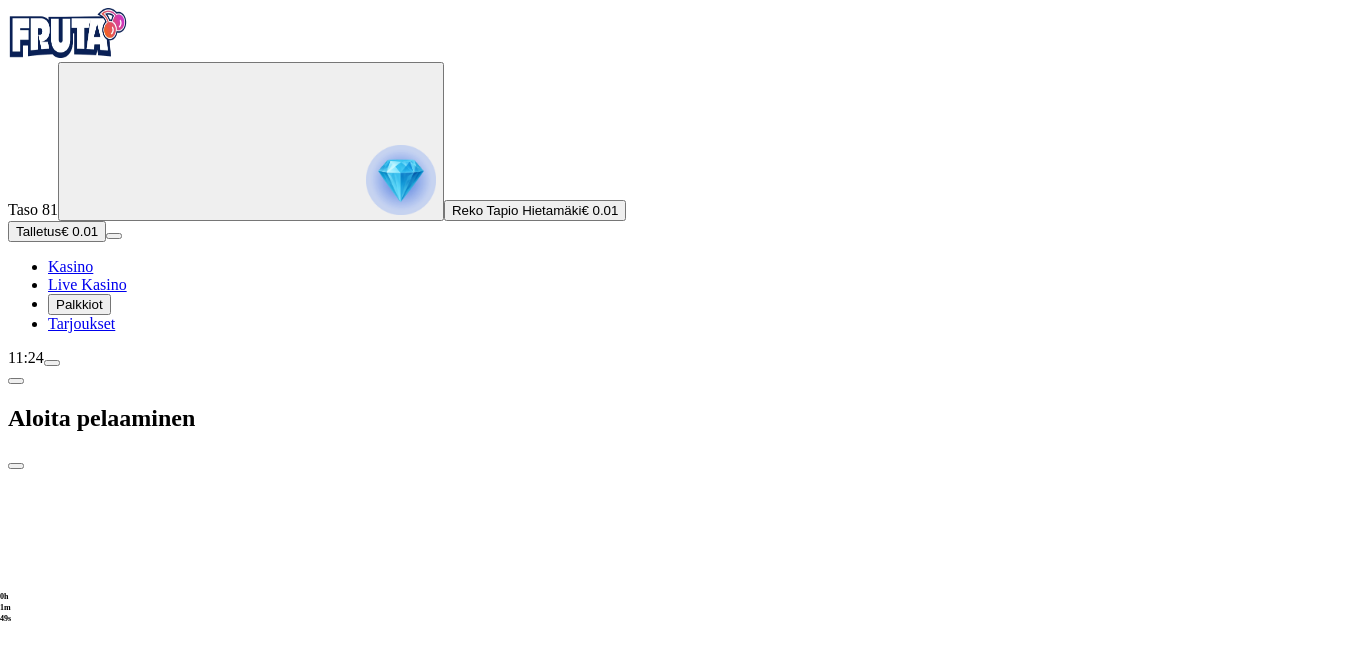 type on "*" 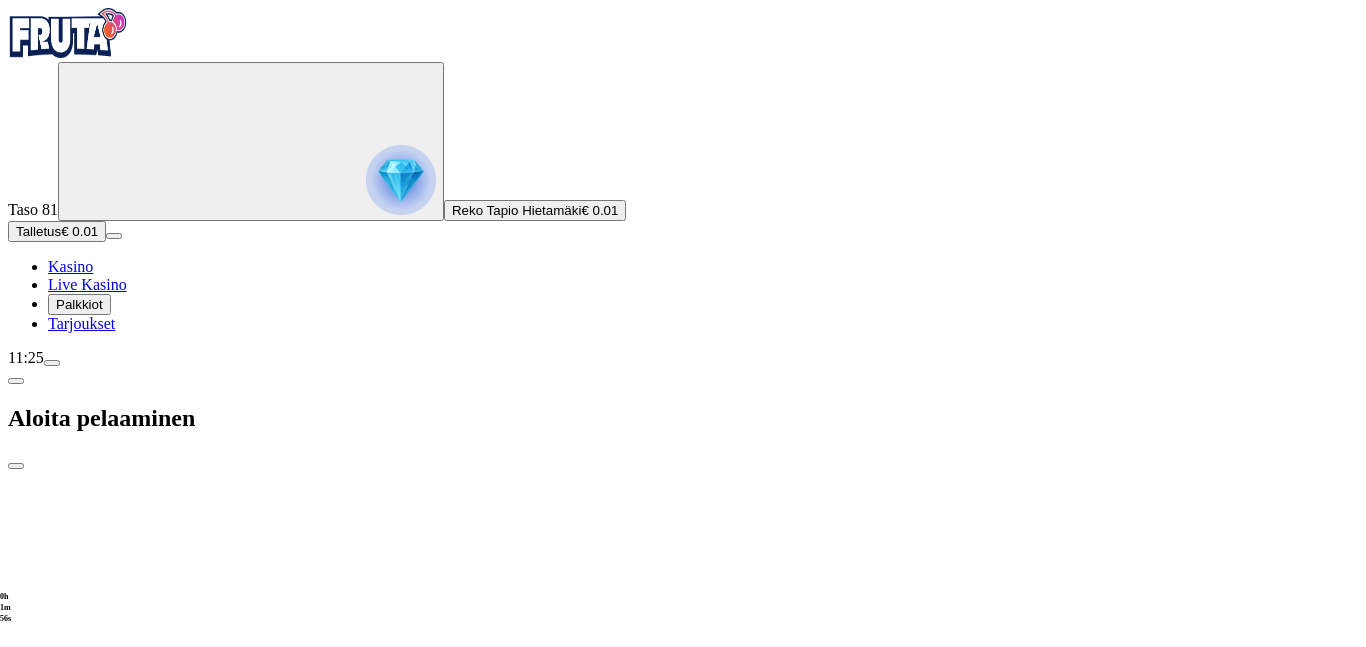 type on "**" 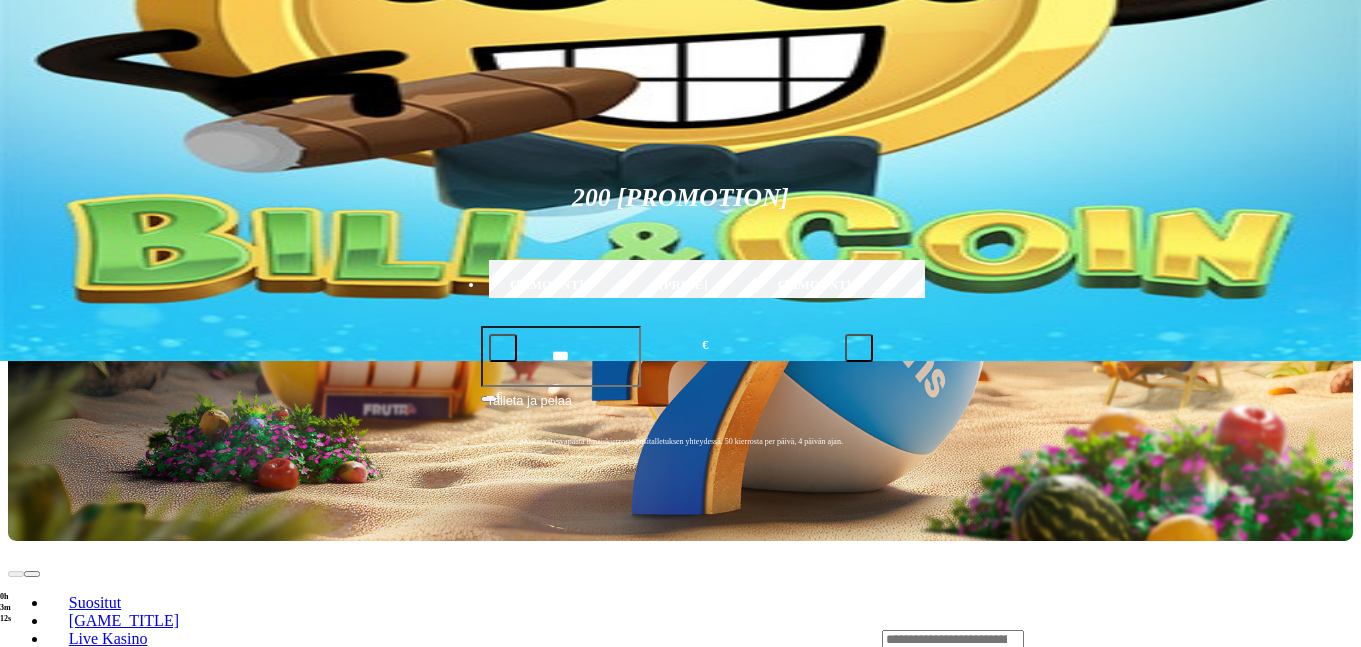 scroll, scrollTop: 288, scrollLeft: 0, axis: vertical 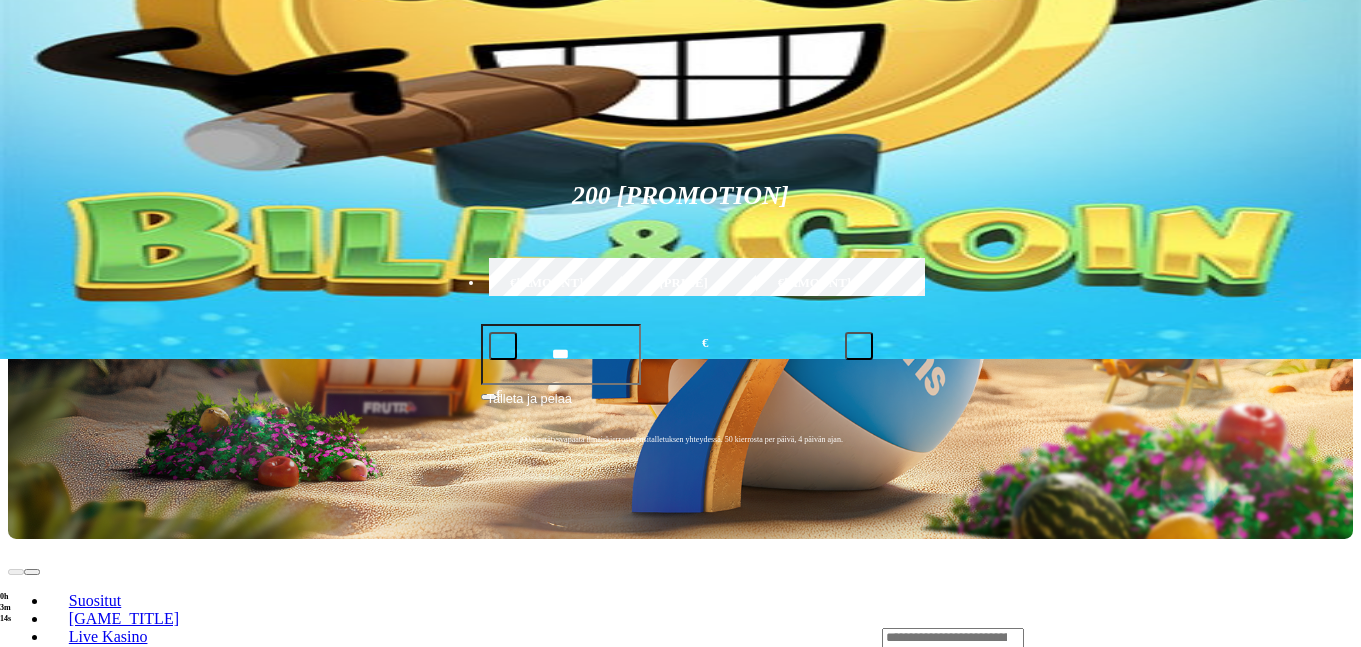 click on "Mystery Museum" at bounding box center [764, 1086] 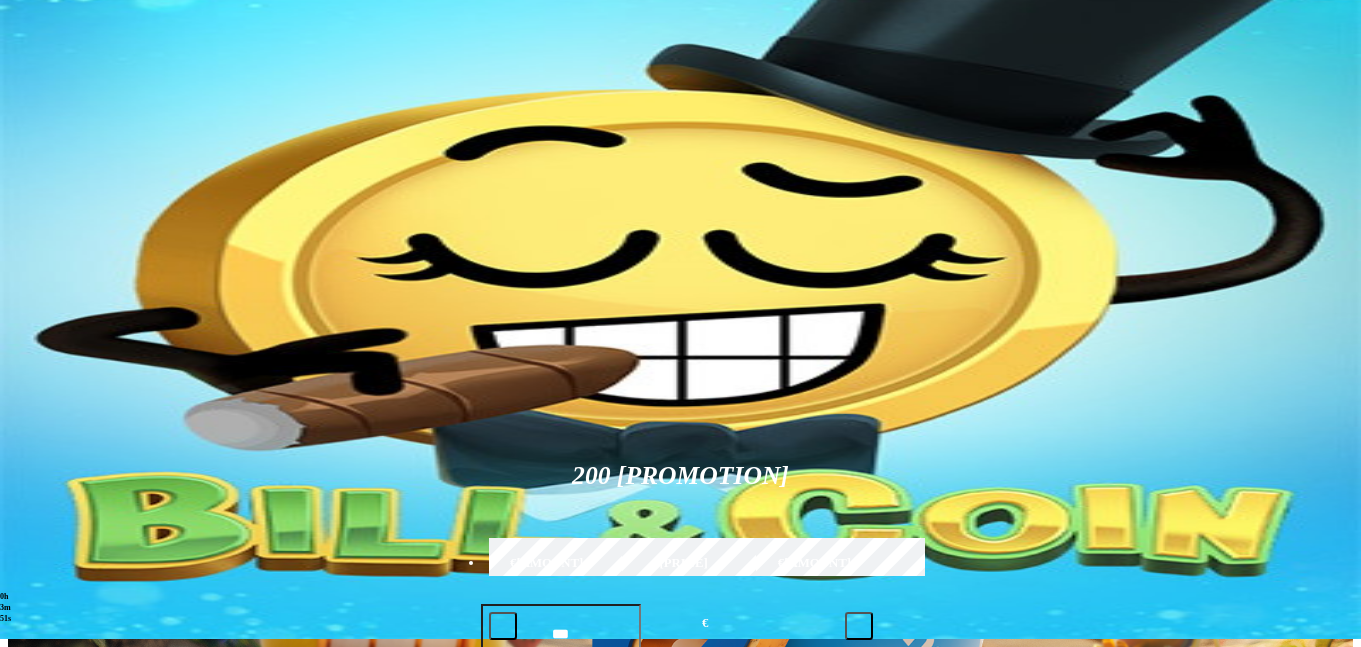scroll, scrollTop: 0, scrollLeft: 0, axis: both 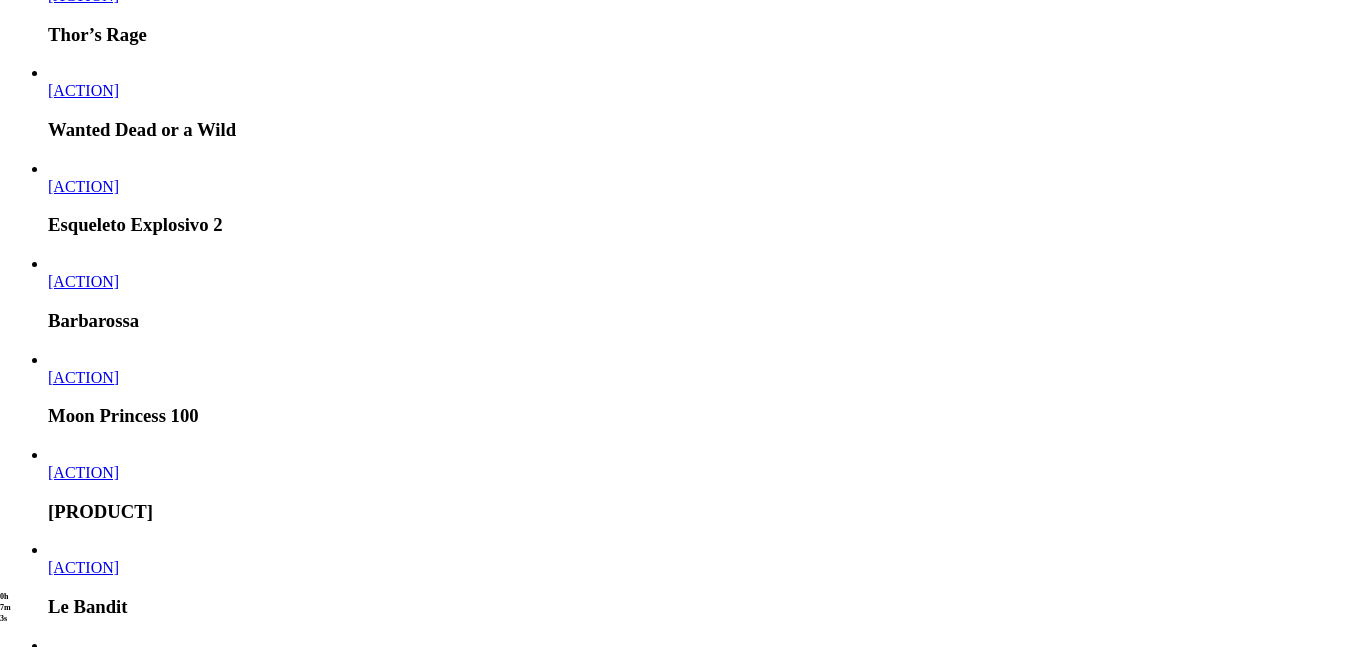 click at bounding box center [32, 17398] 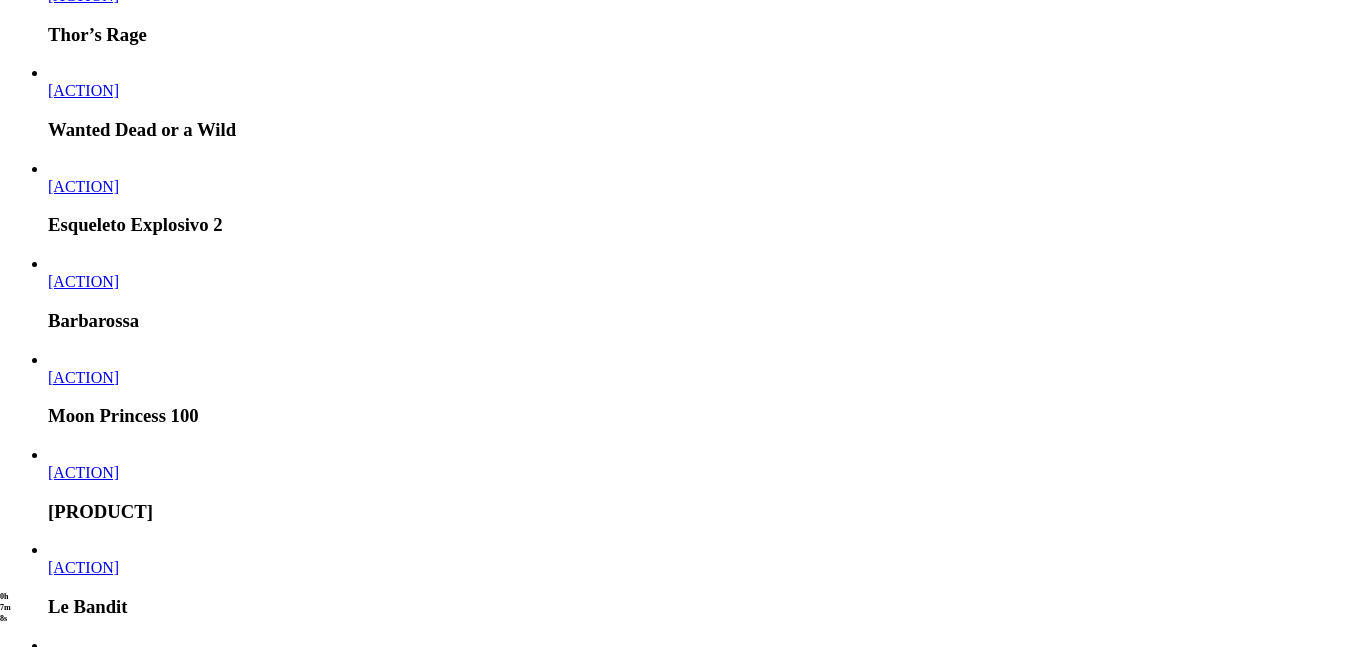 click at bounding box center (32, 17398) 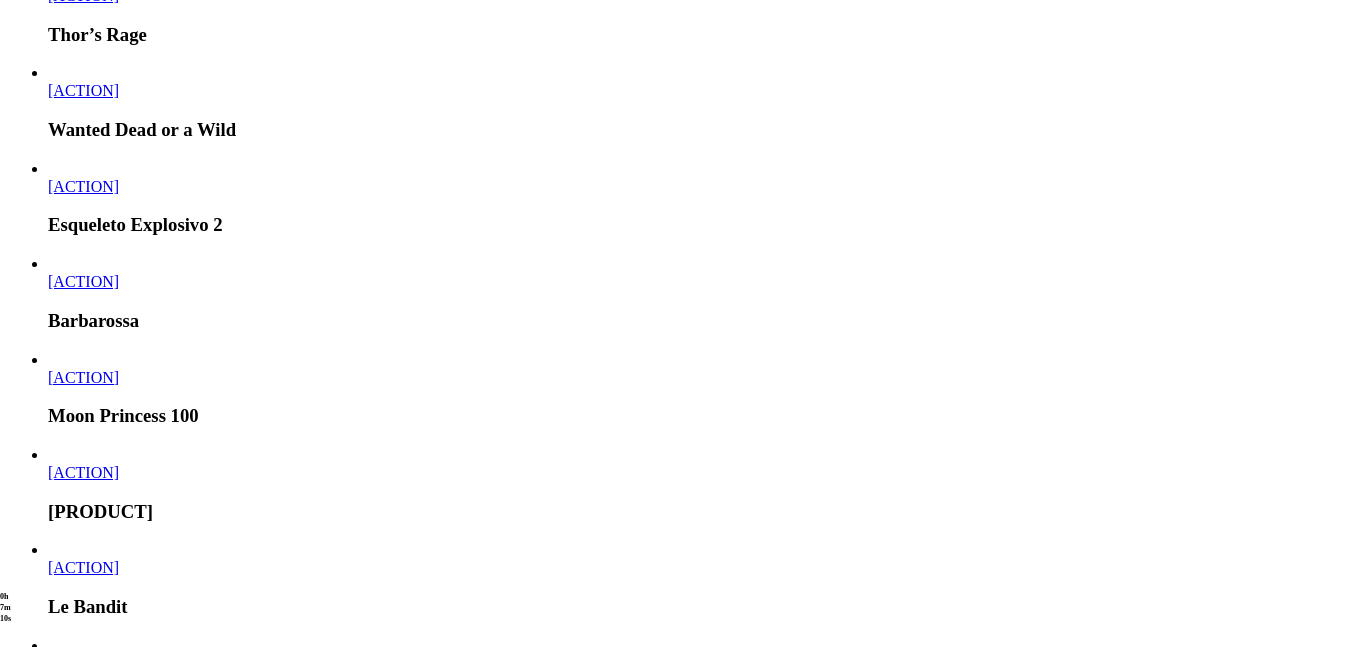 click at bounding box center [32, 17398] 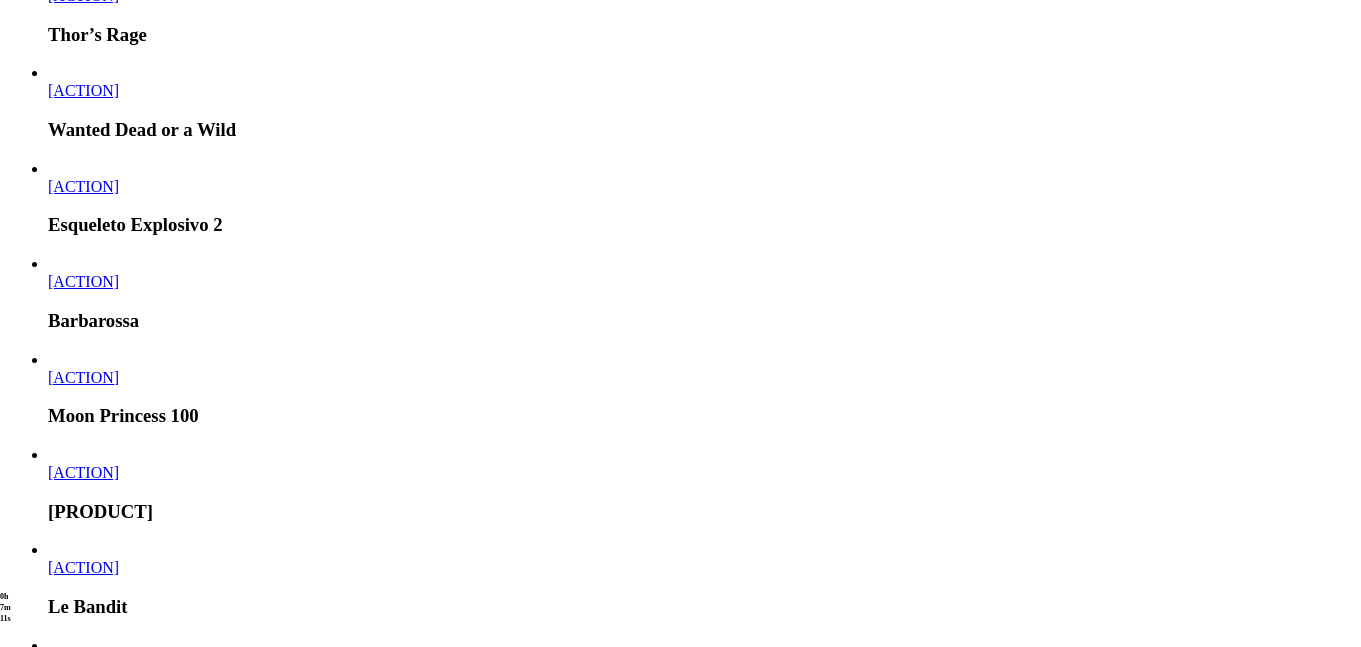 click at bounding box center [32, 17398] 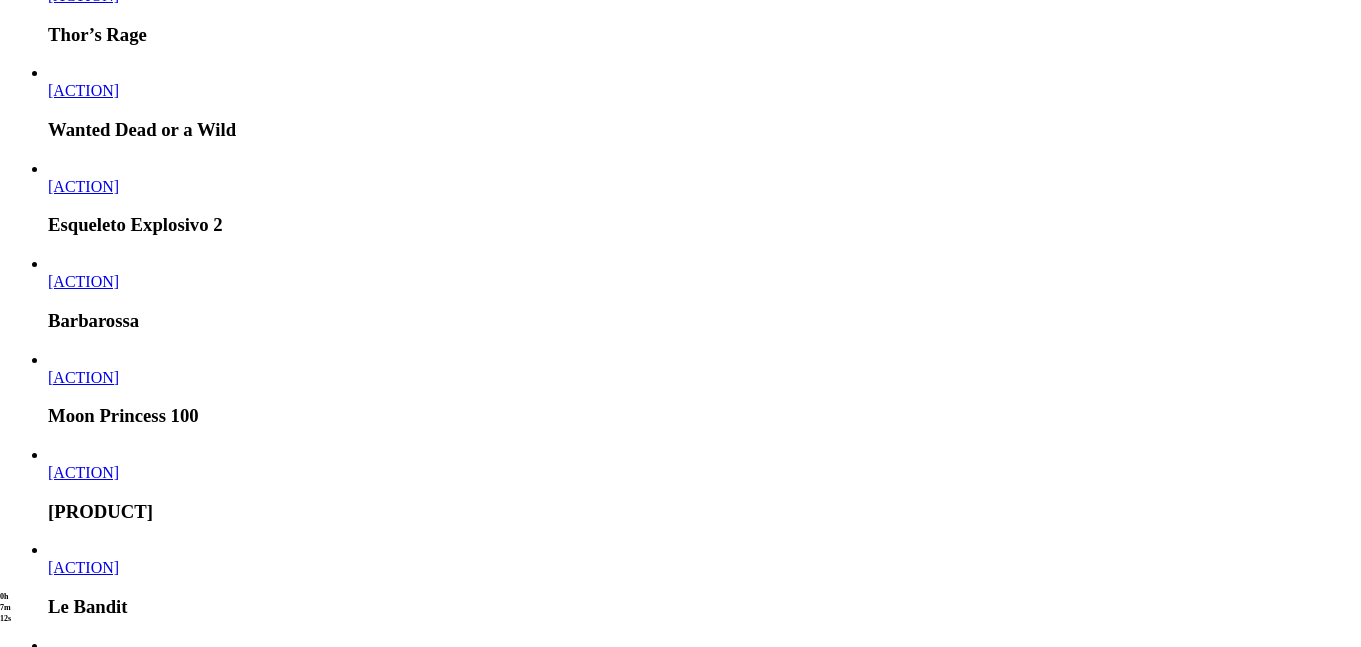 click at bounding box center (32, 17398) 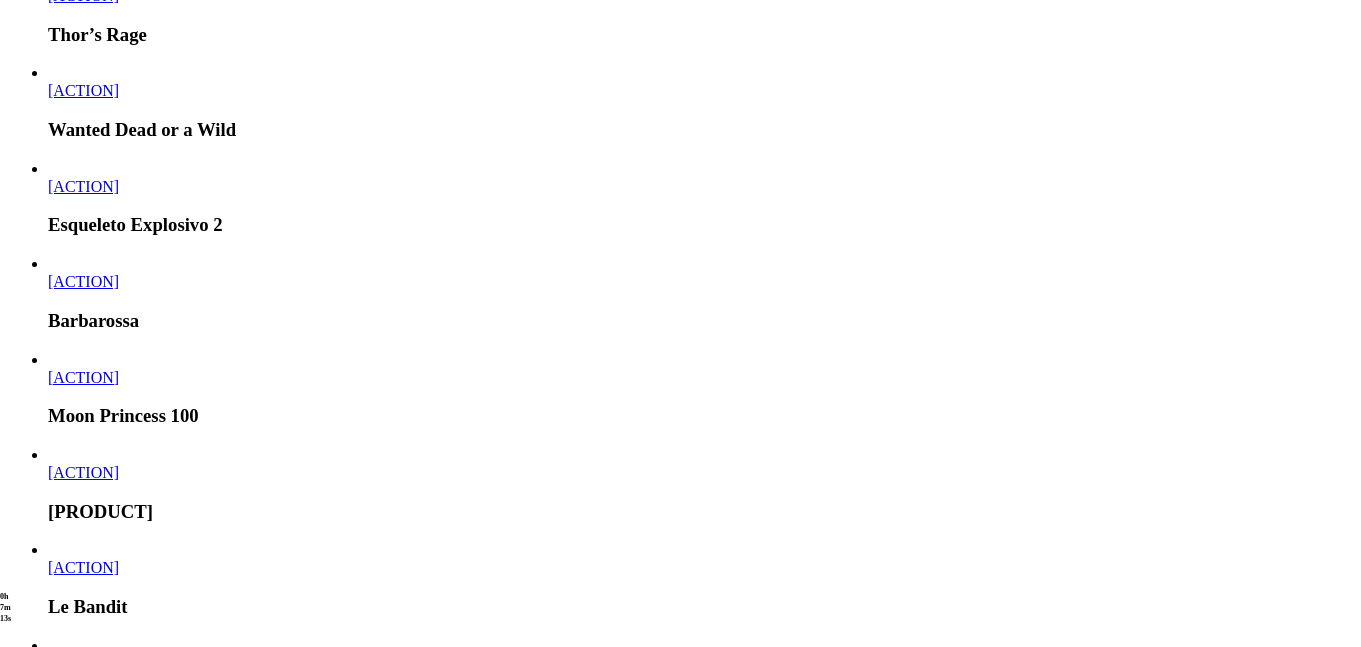 click at bounding box center [32, 17398] 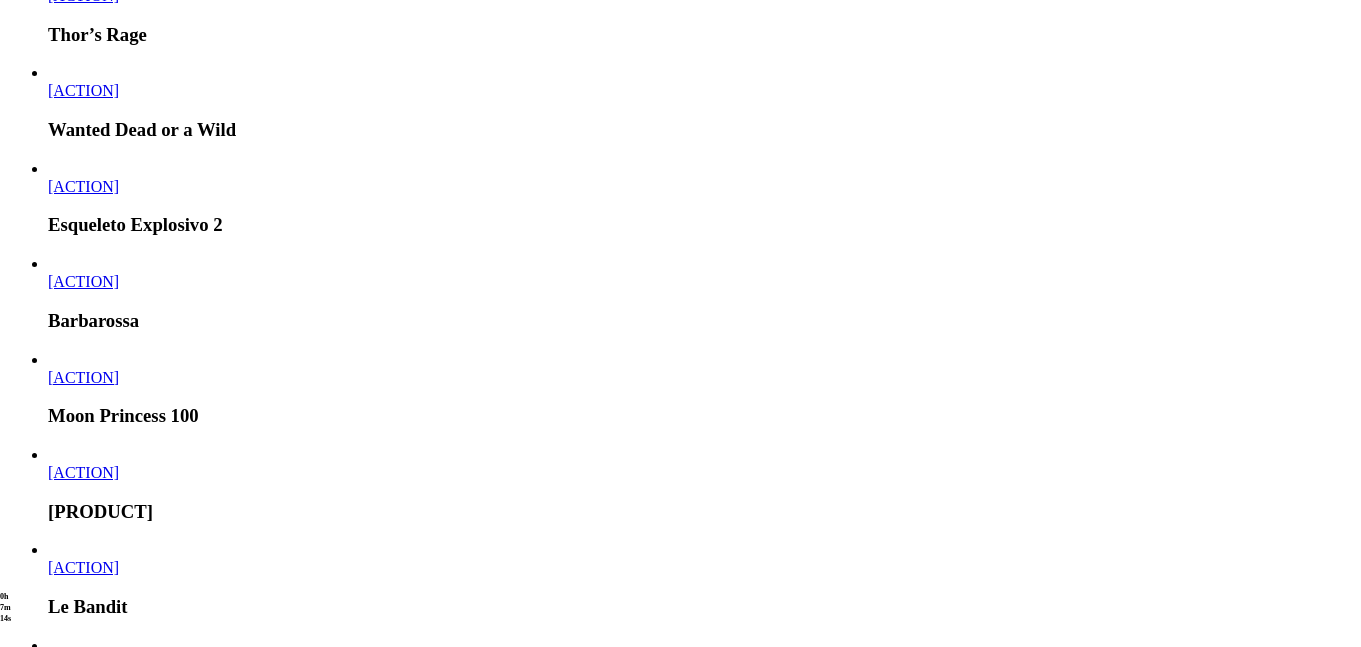 click at bounding box center (32, 17398) 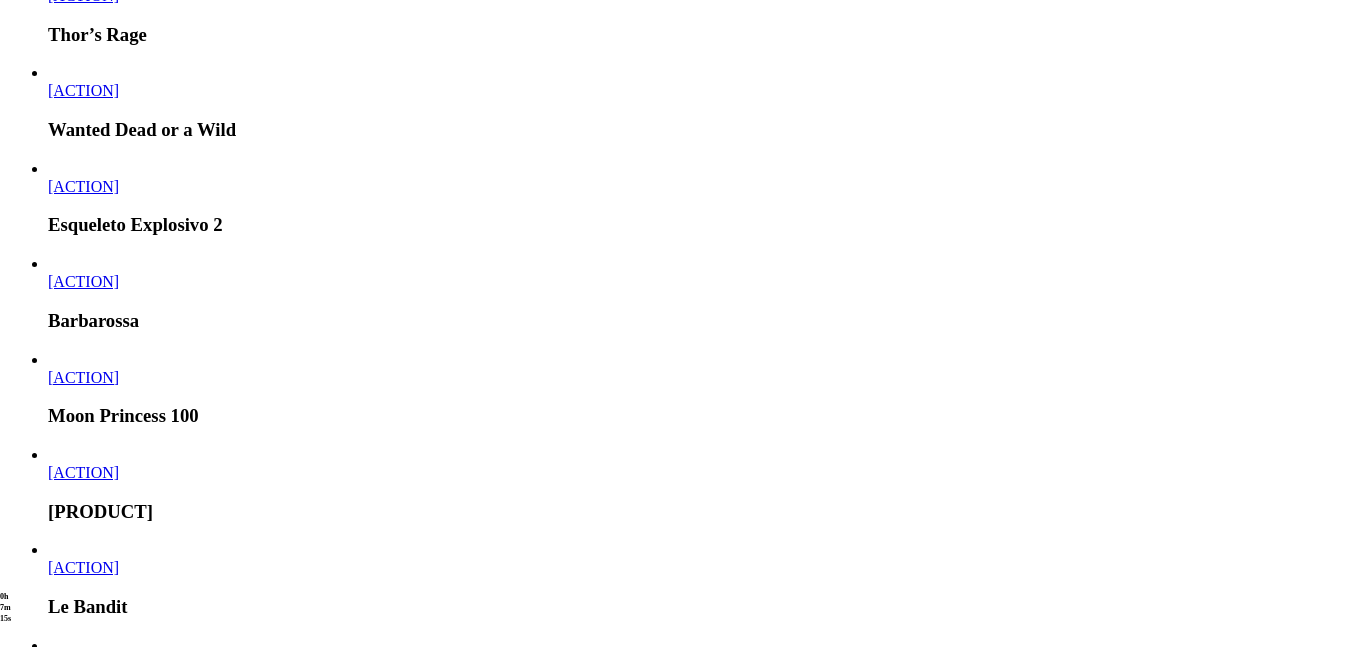 click at bounding box center [32, 17398] 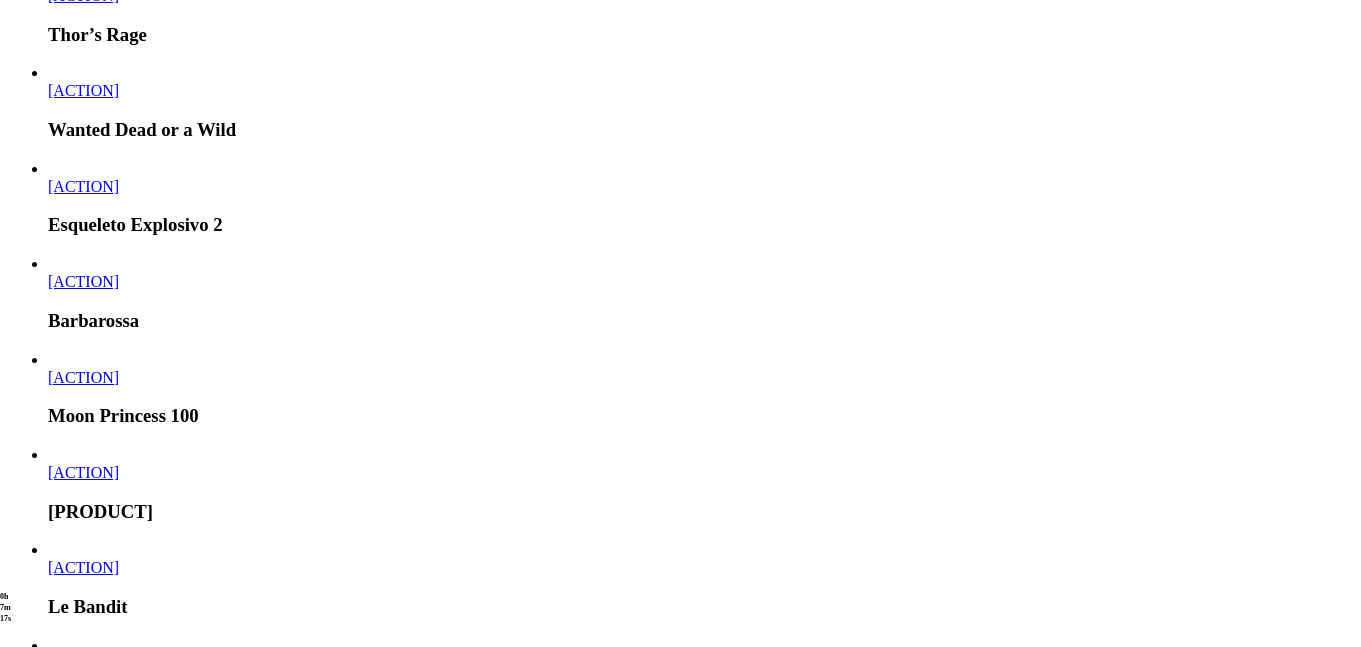 click on "[MENU_ITEM]" at bounding box center [1321, 17329] 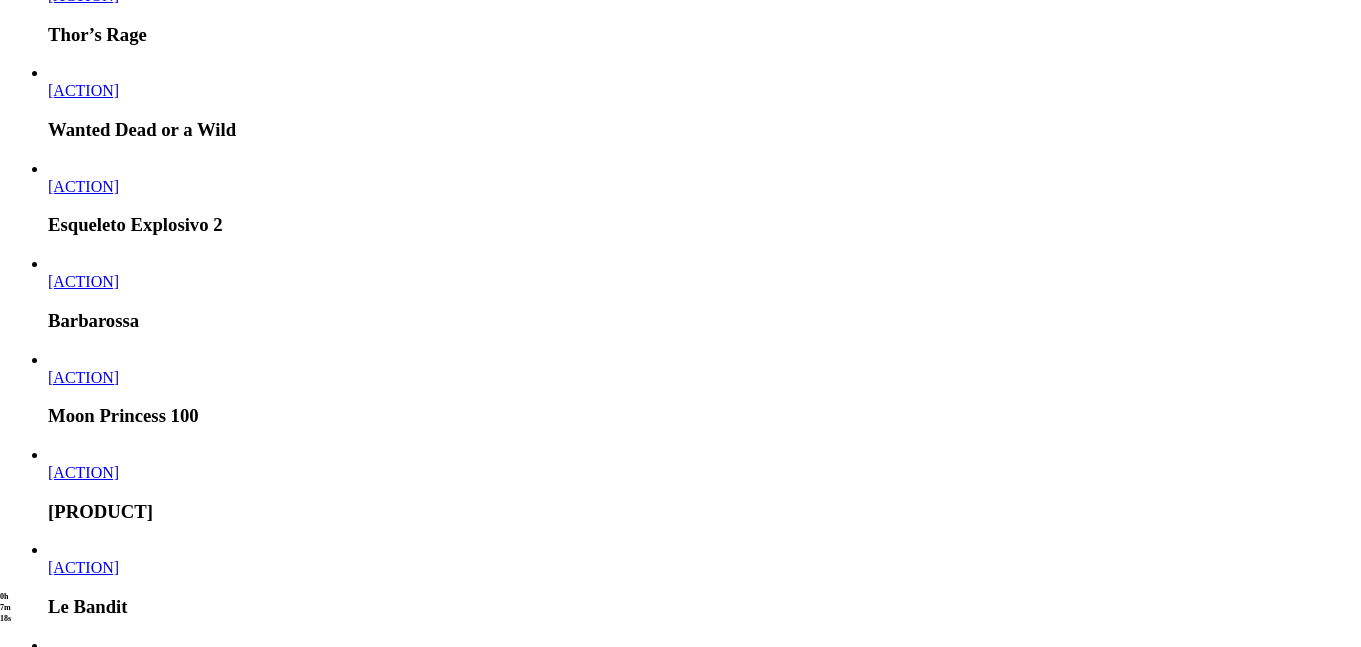 click on "[MENU_ITEM]" at bounding box center (1321, 17329) 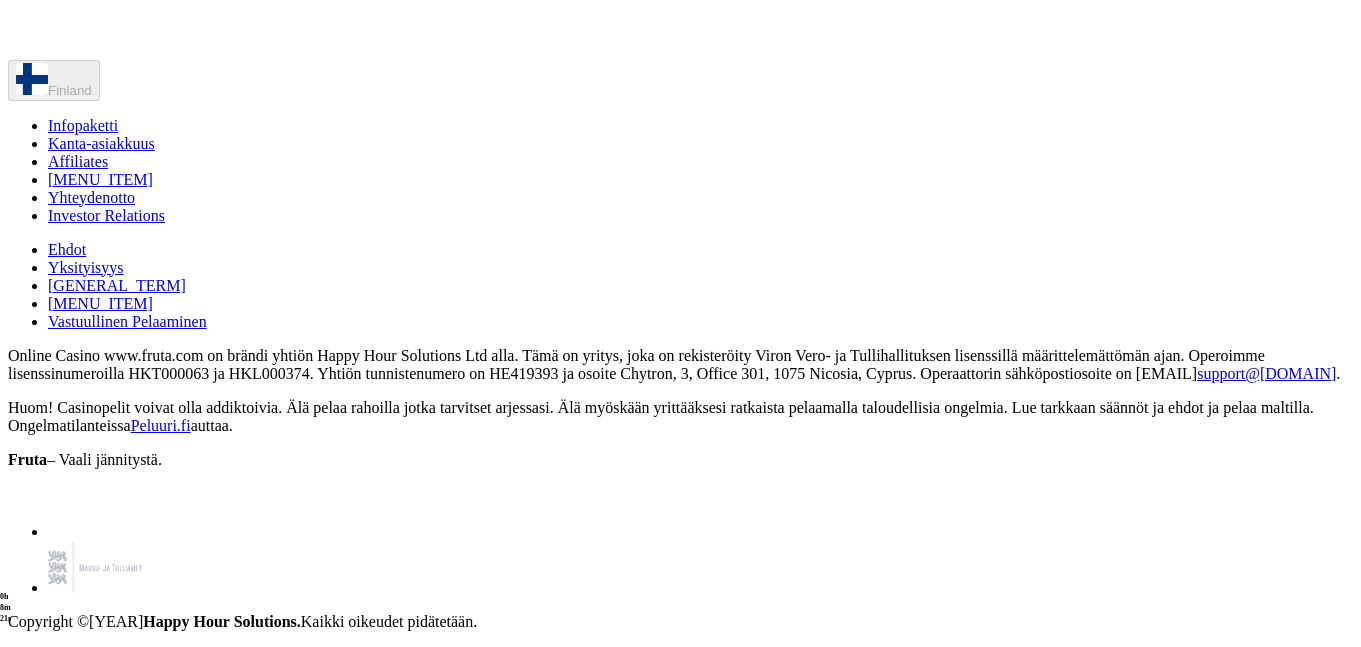scroll, scrollTop: 2590, scrollLeft: 0, axis: vertical 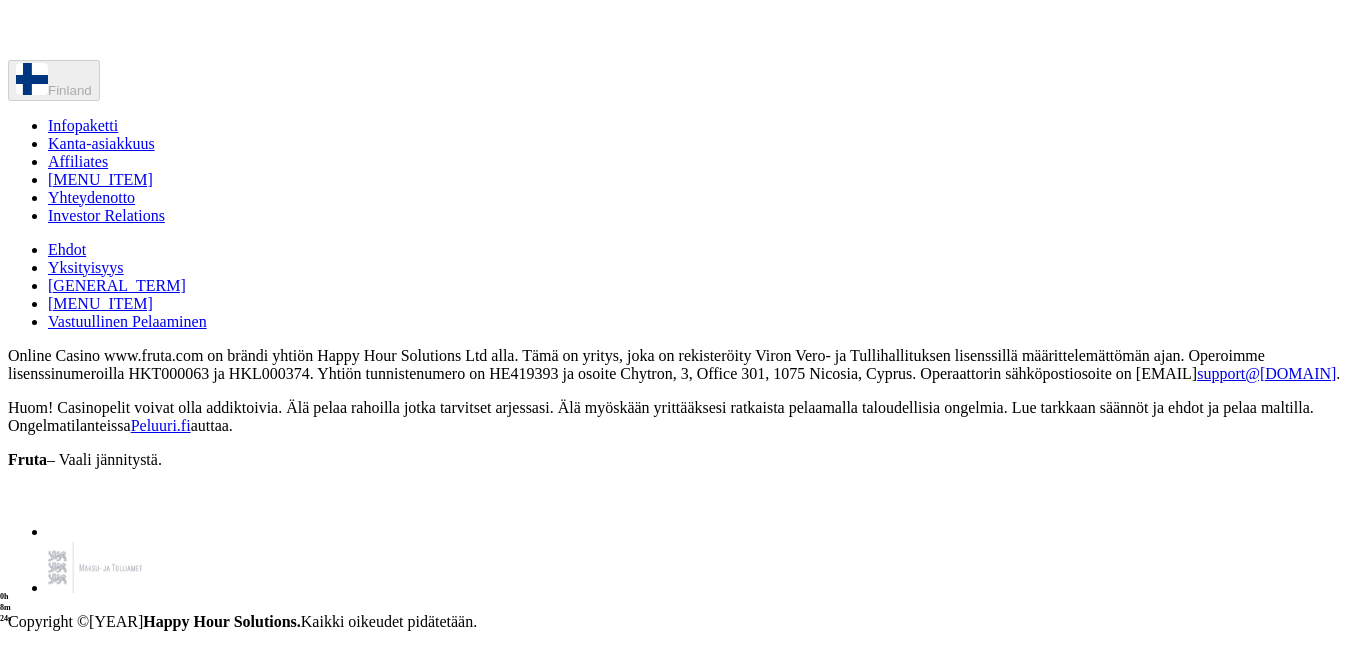 click on "Kasino" at bounding box center (70, -1686) 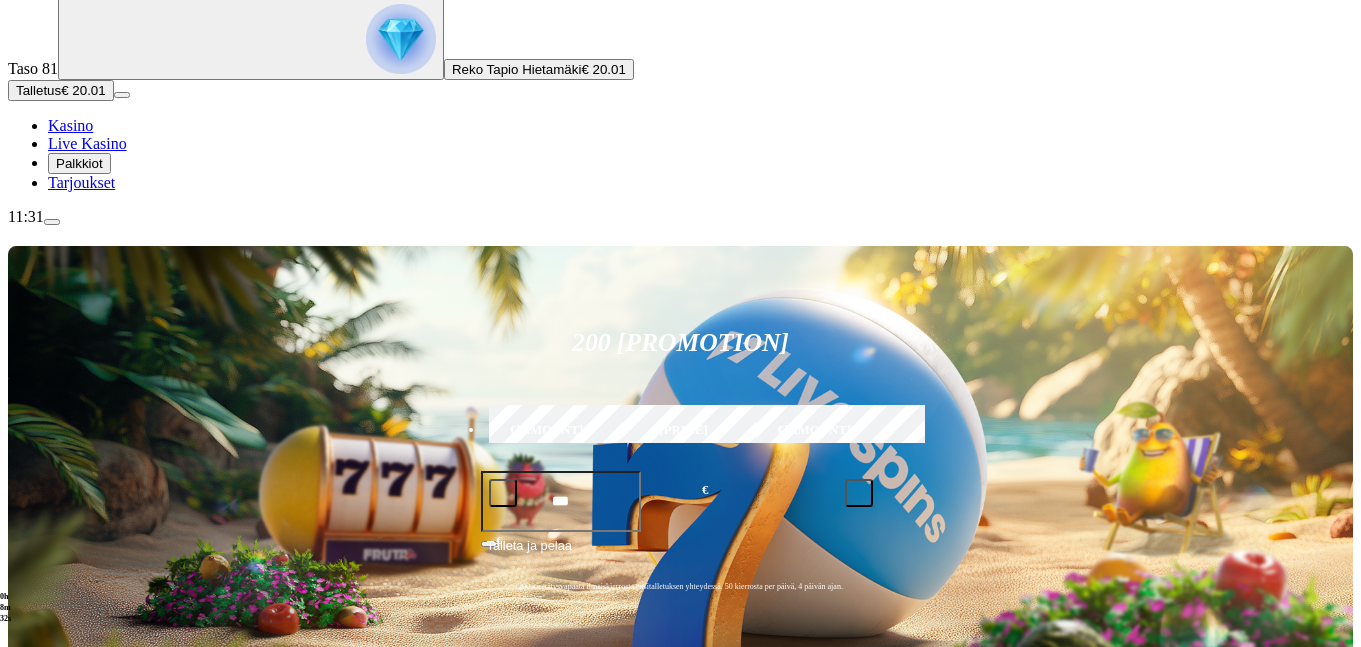 scroll, scrollTop: 144, scrollLeft: 0, axis: vertical 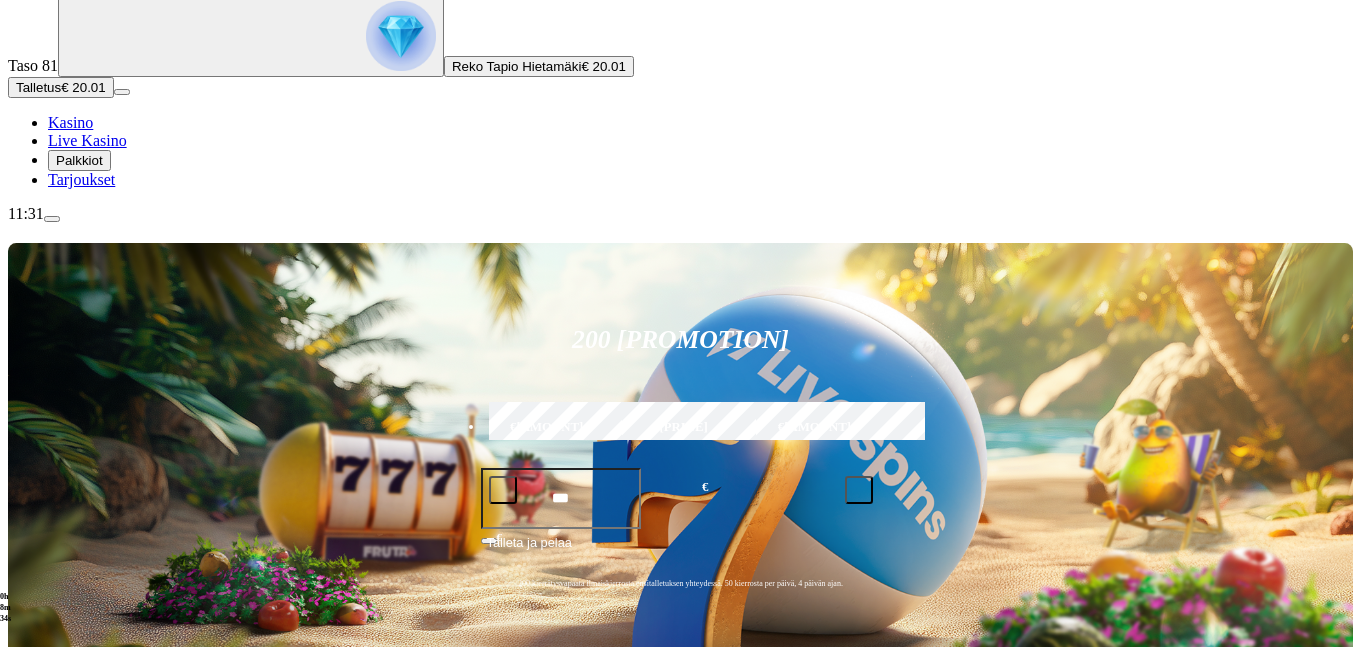 click at bounding box center [32, 954] 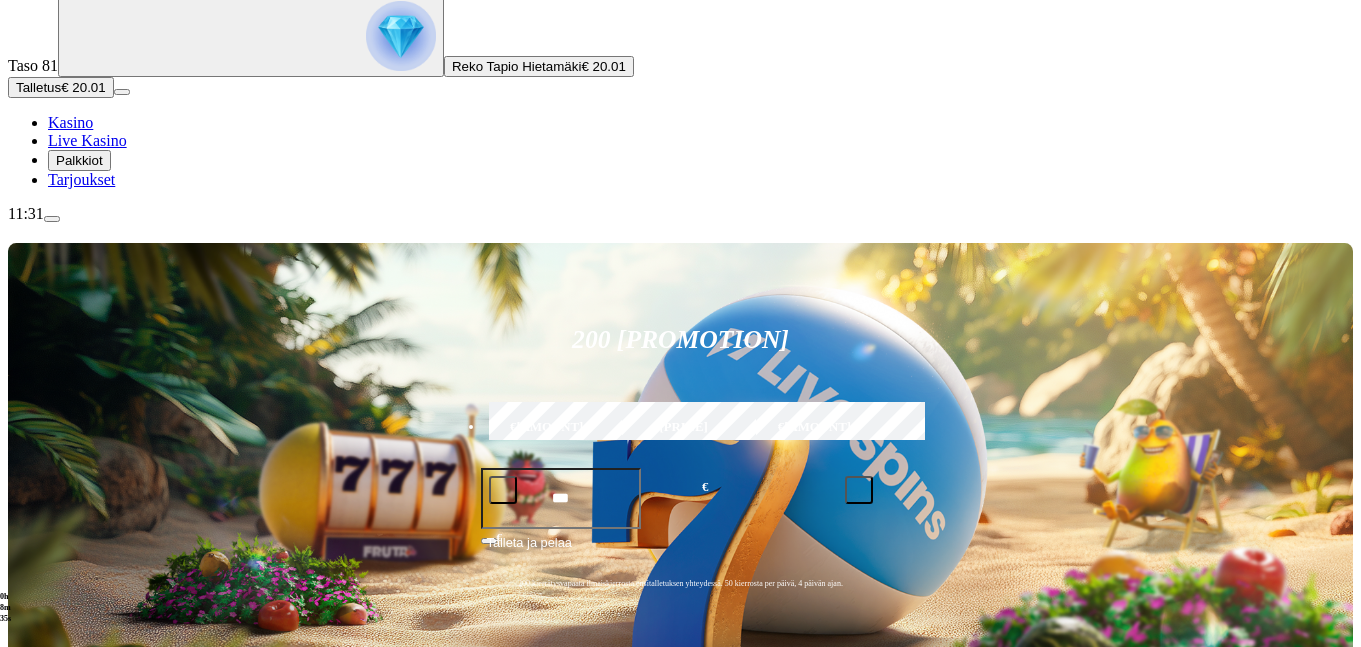 click at bounding box center (32, 954) 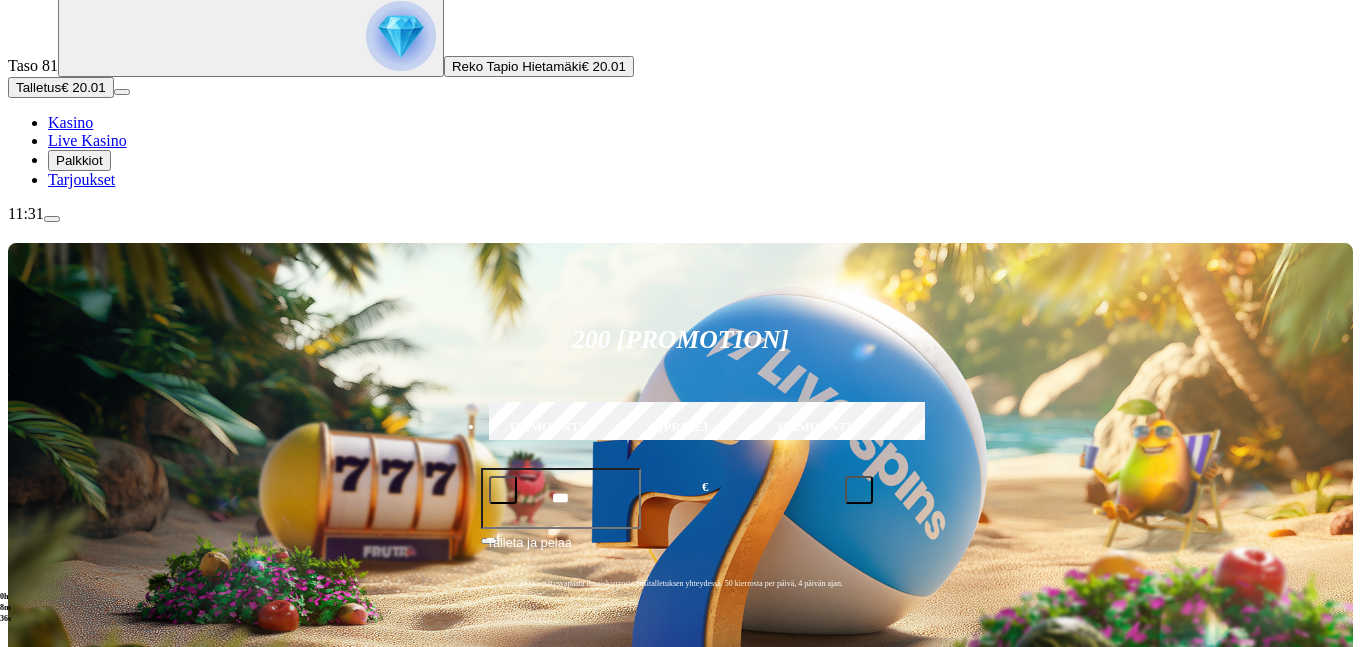 click at bounding box center [32, 954] 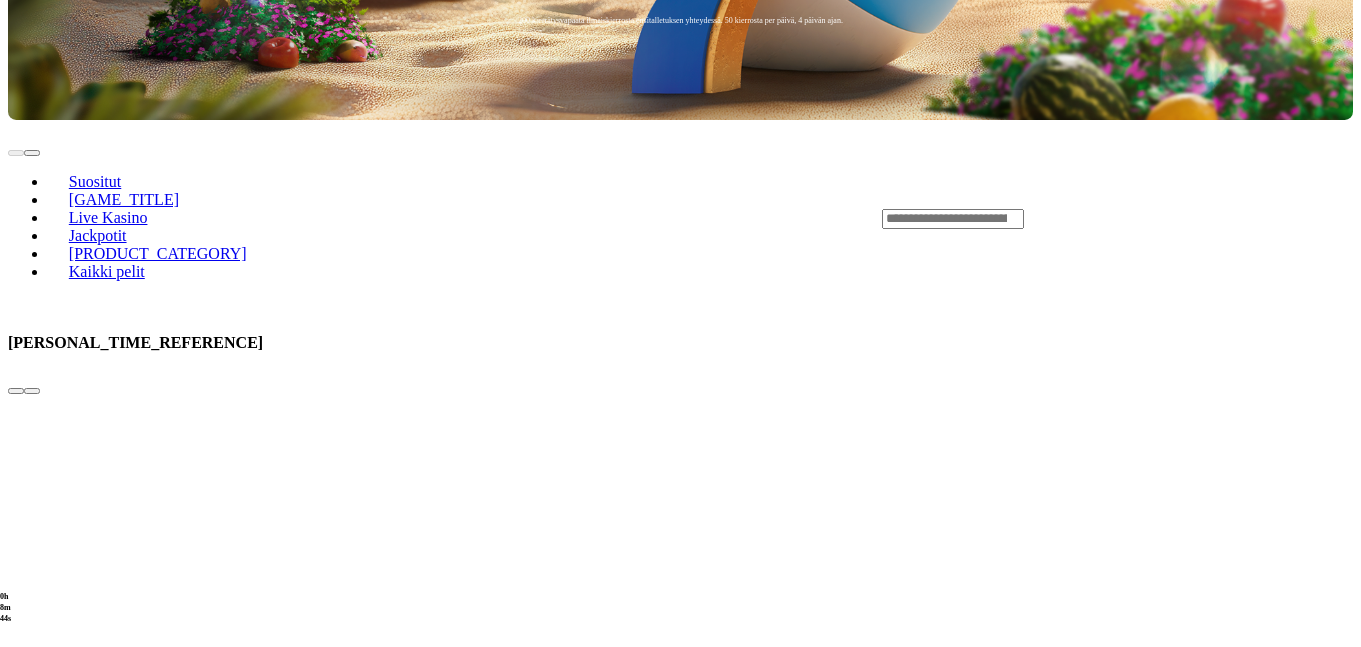 scroll, scrollTop: 792, scrollLeft: 0, axis: vertical 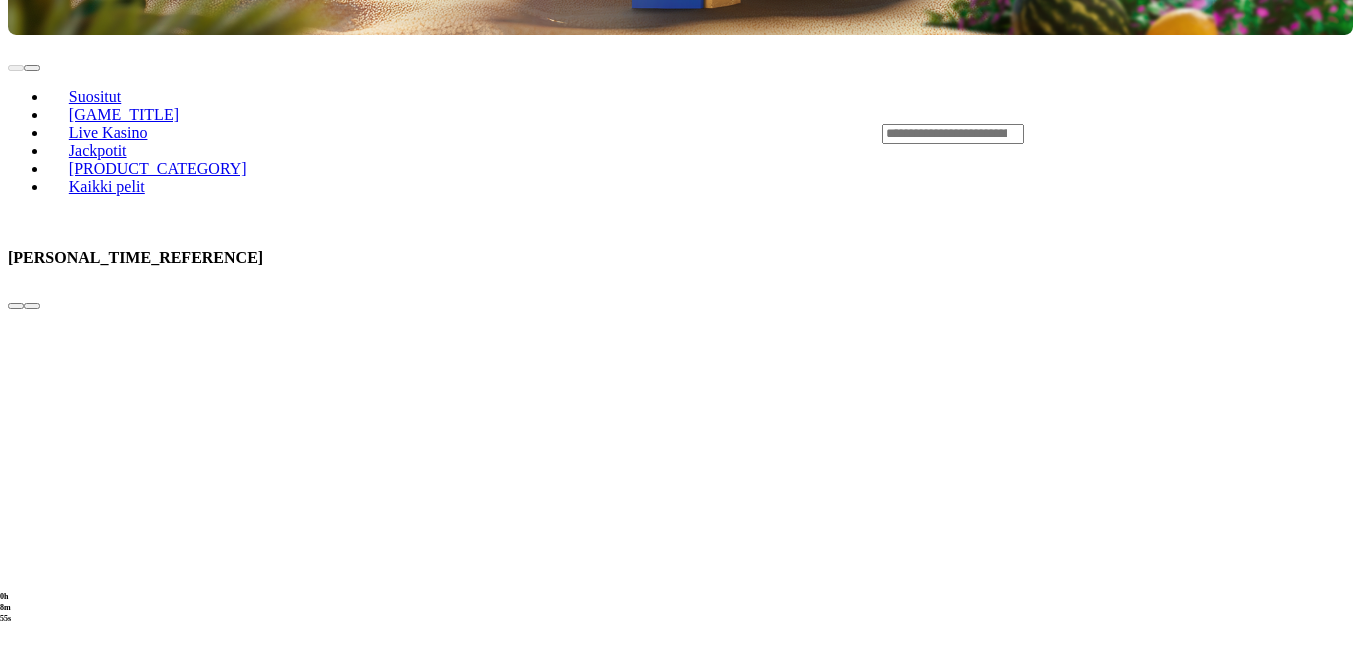 click on "[ACTION]" at bounding box center [83, 2952] 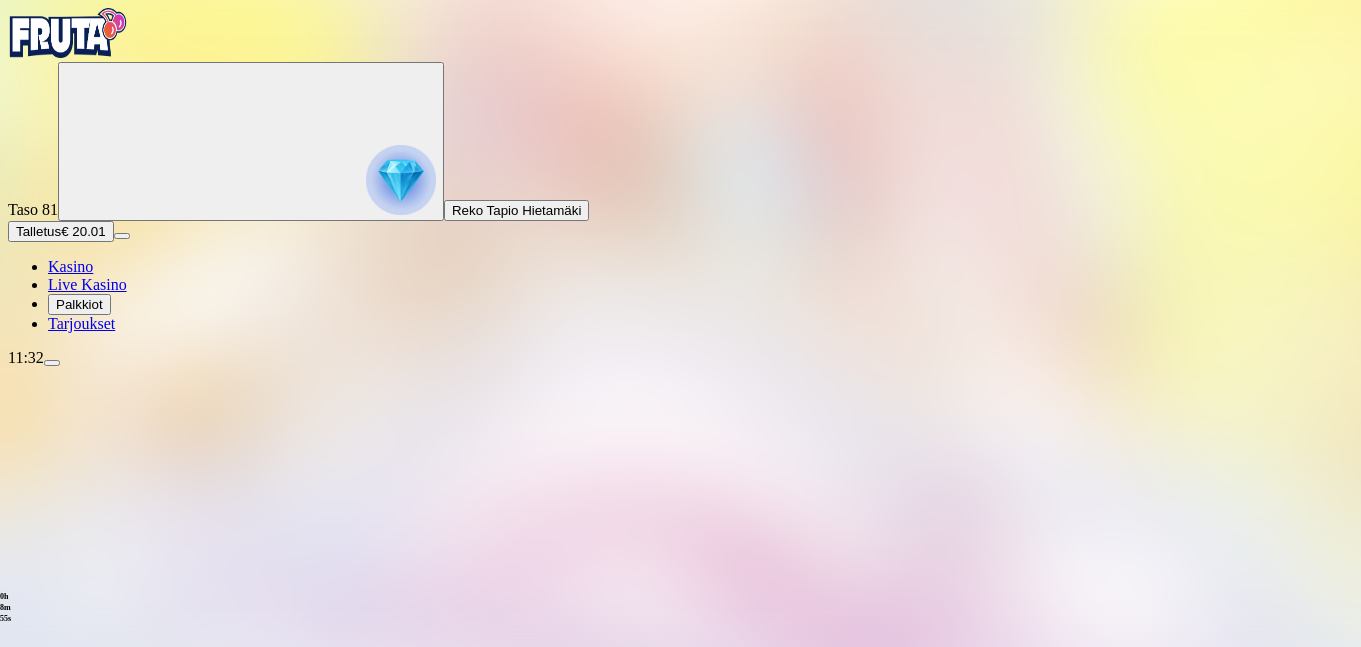 scroll, scrollTop: 0, scrollLeft: 0, axis: both 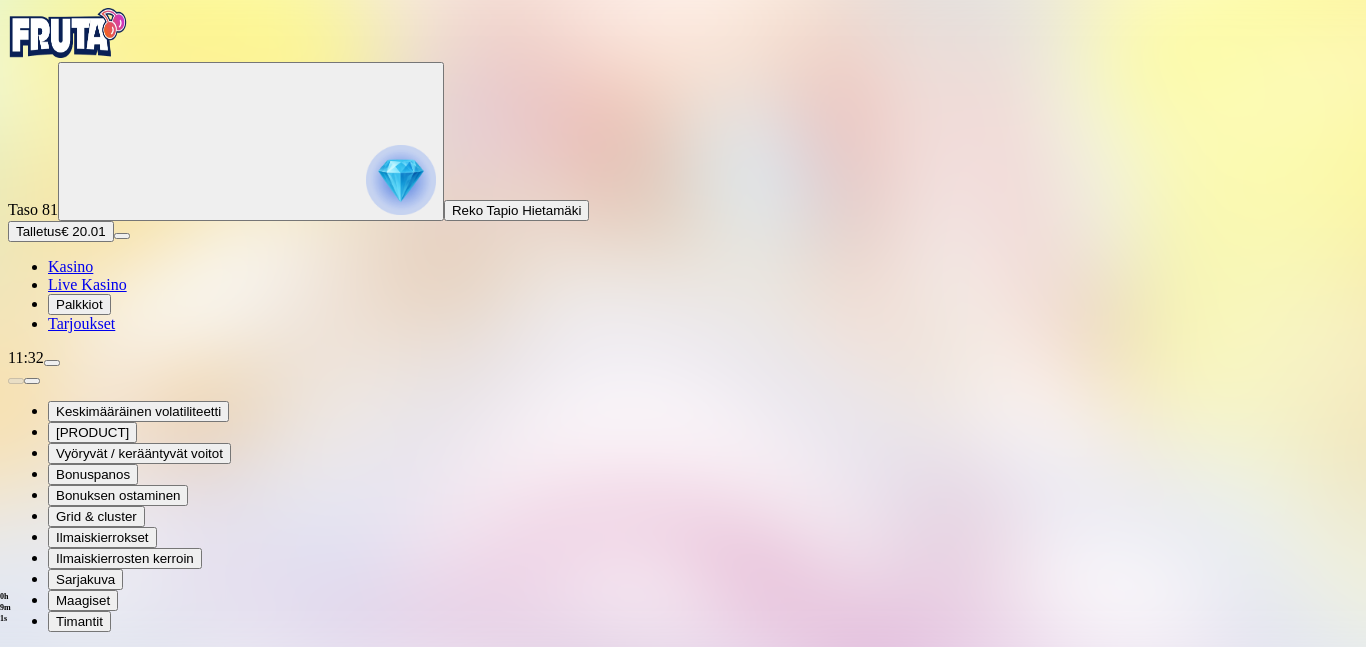click at bounding box center [48, 841] 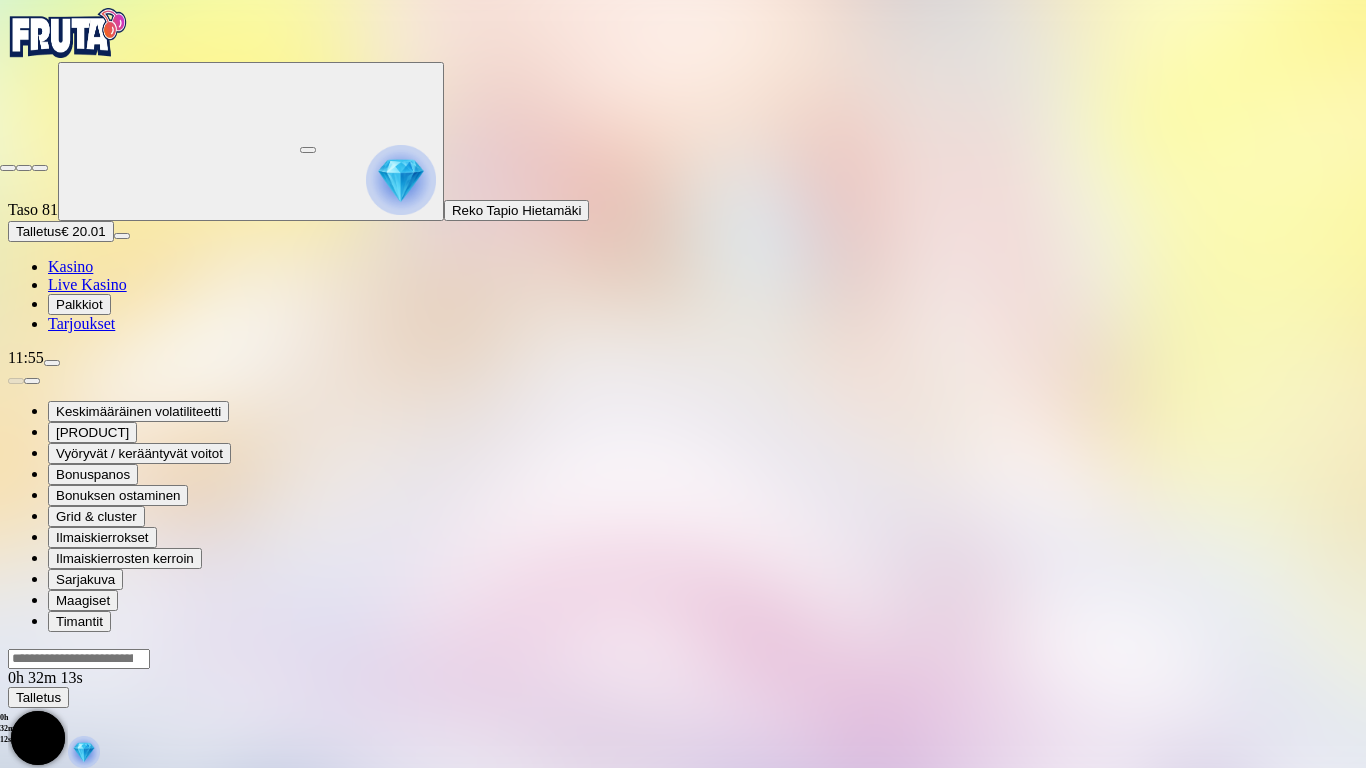 click at bounding box center [8, 168] 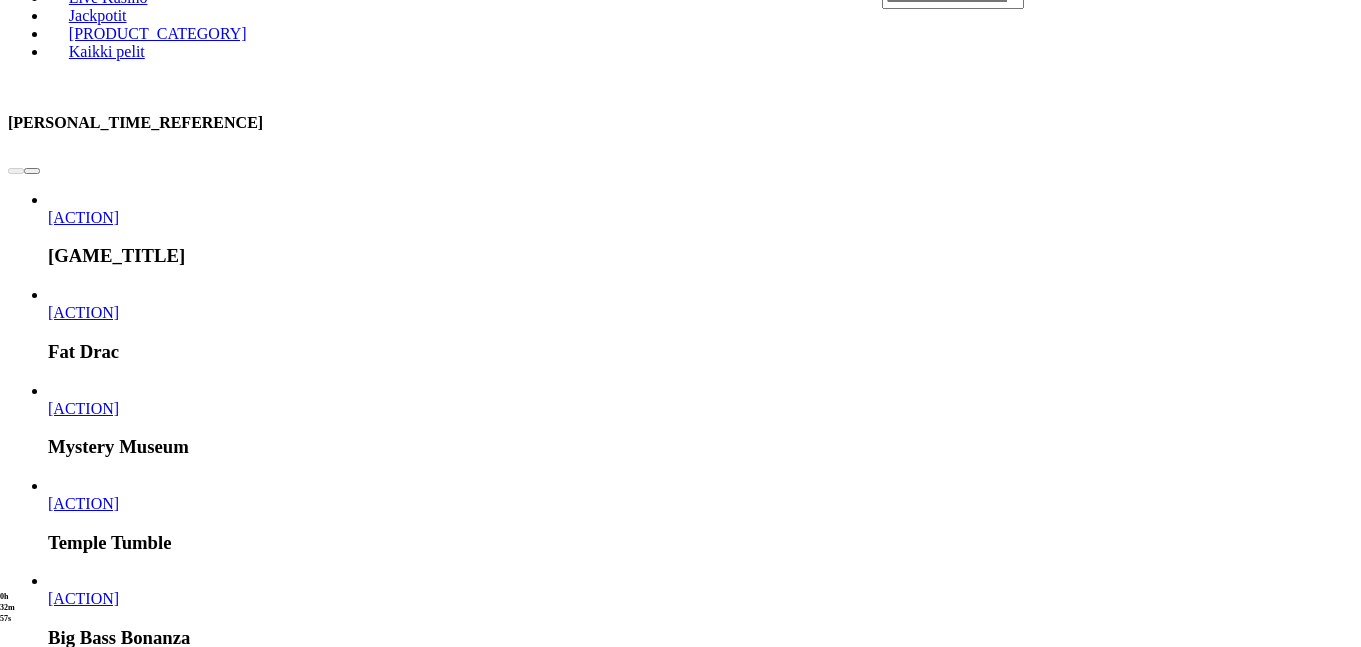 scroll, scrollTop: 936, scrollLeft: 0, axis: vertical 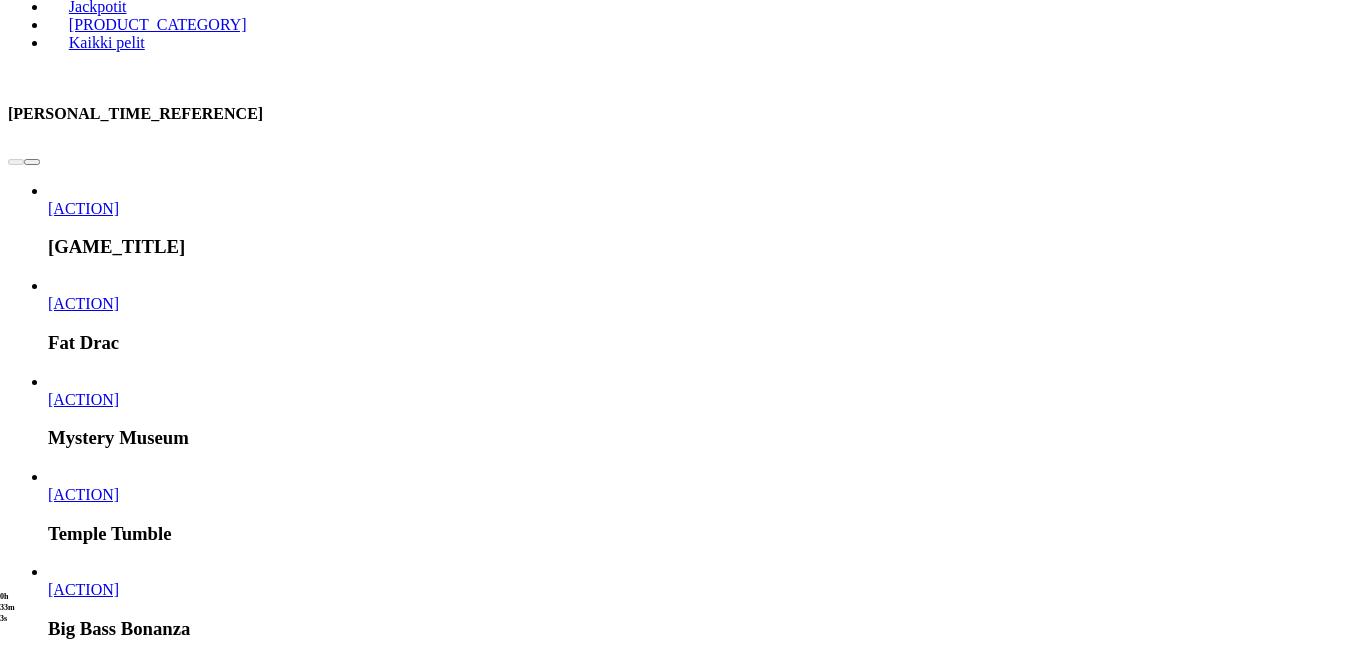 click on "[MENU_ITEM]" at bounding box center (1321, 3563) 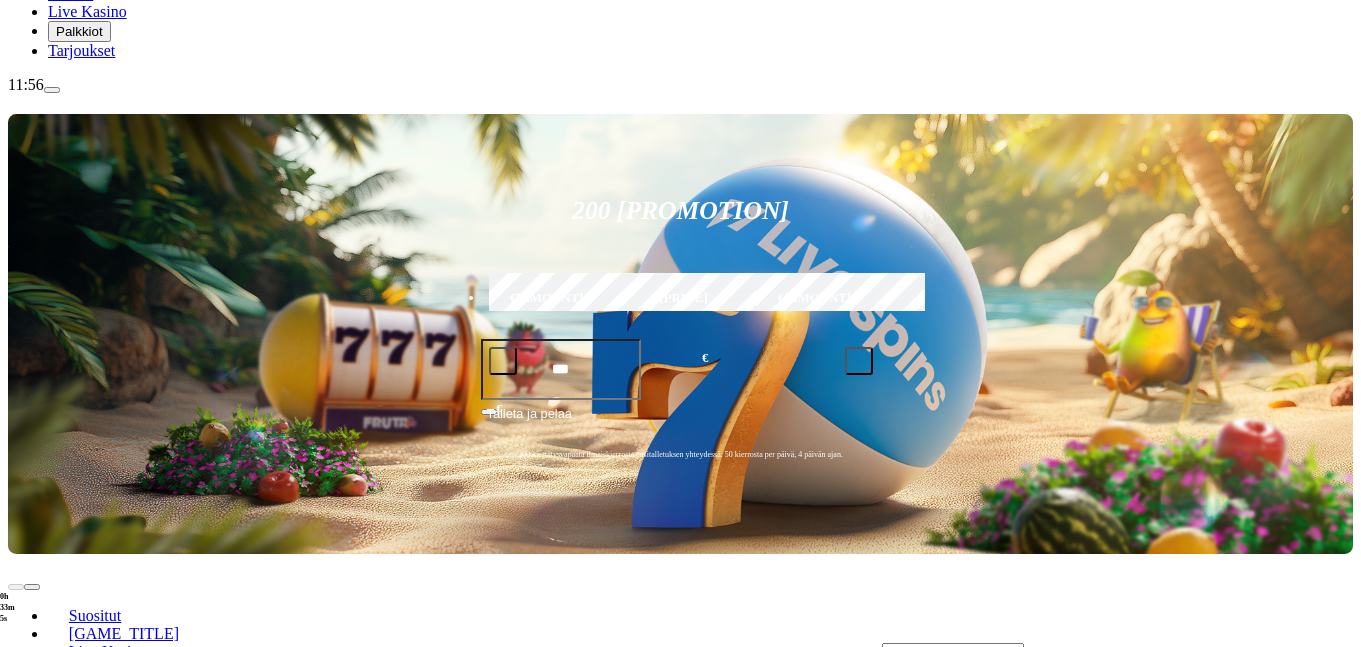 scroll, scrollTop: 288, scrollLeft: 0, axis: vertical 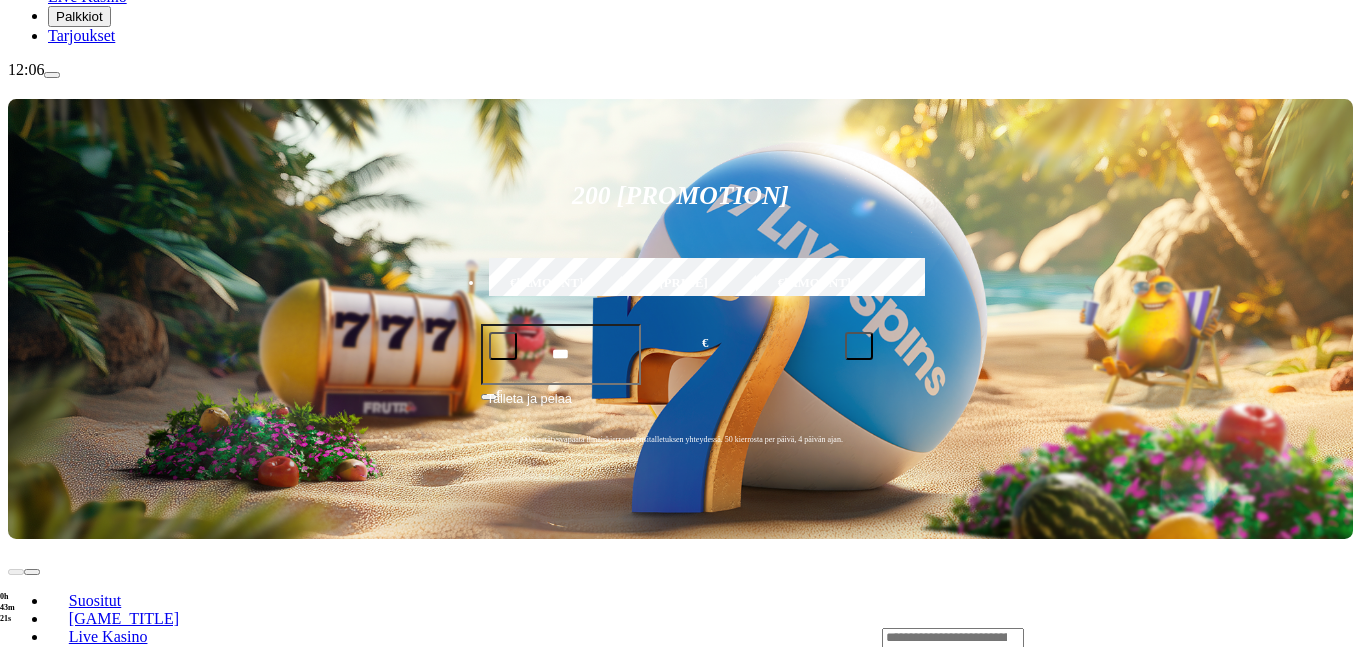 click at bounding box center [567, 1081] 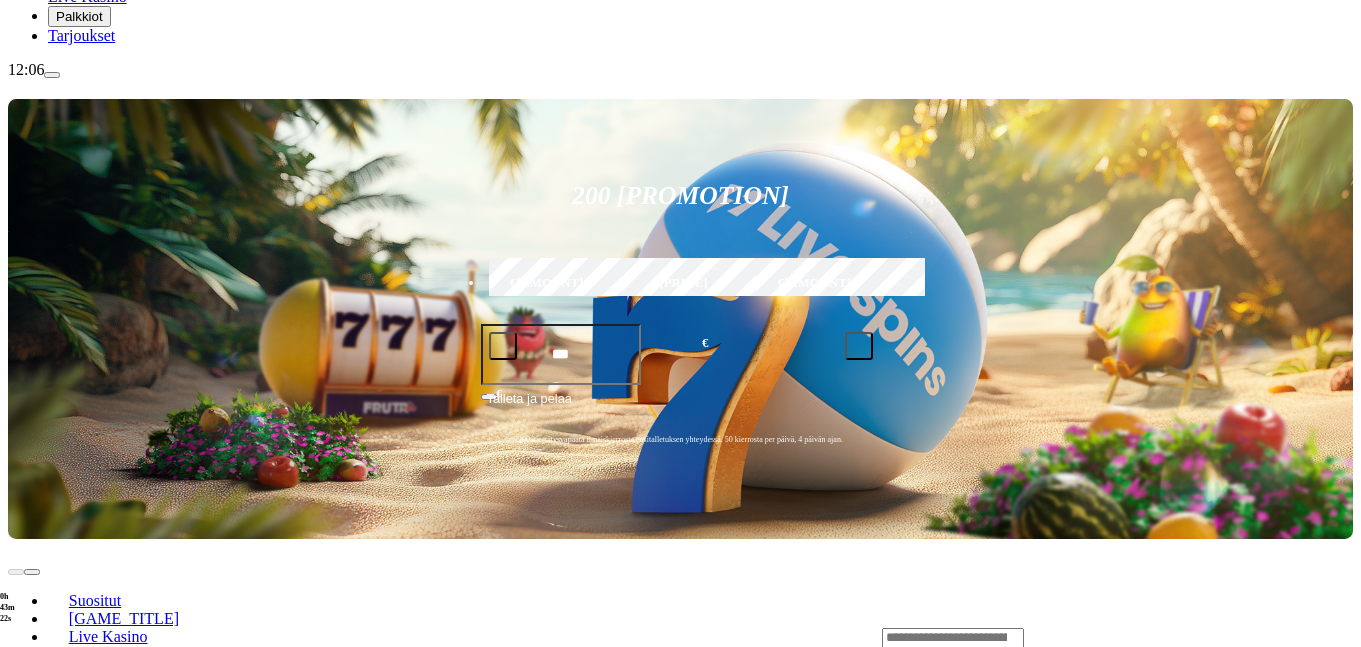click at bounding box center [567, 1081] 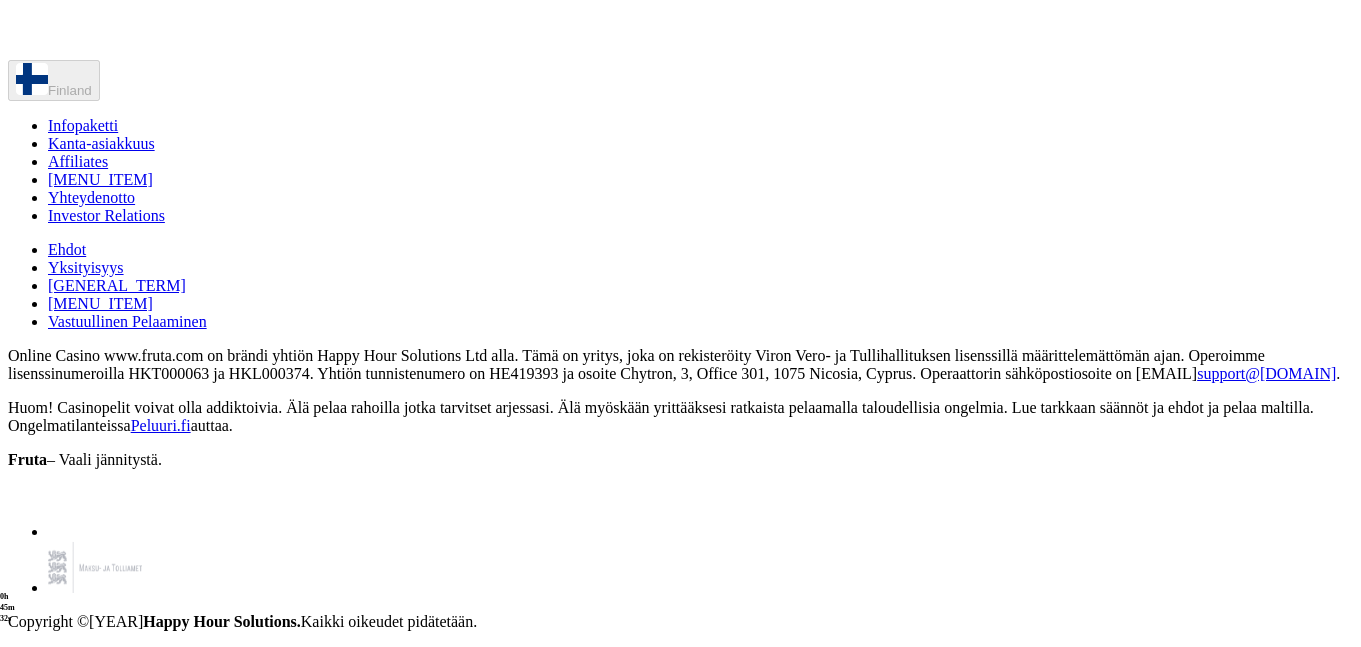 scroll, scrollTop: 4392, scrollLeft: 0, axis: vertical 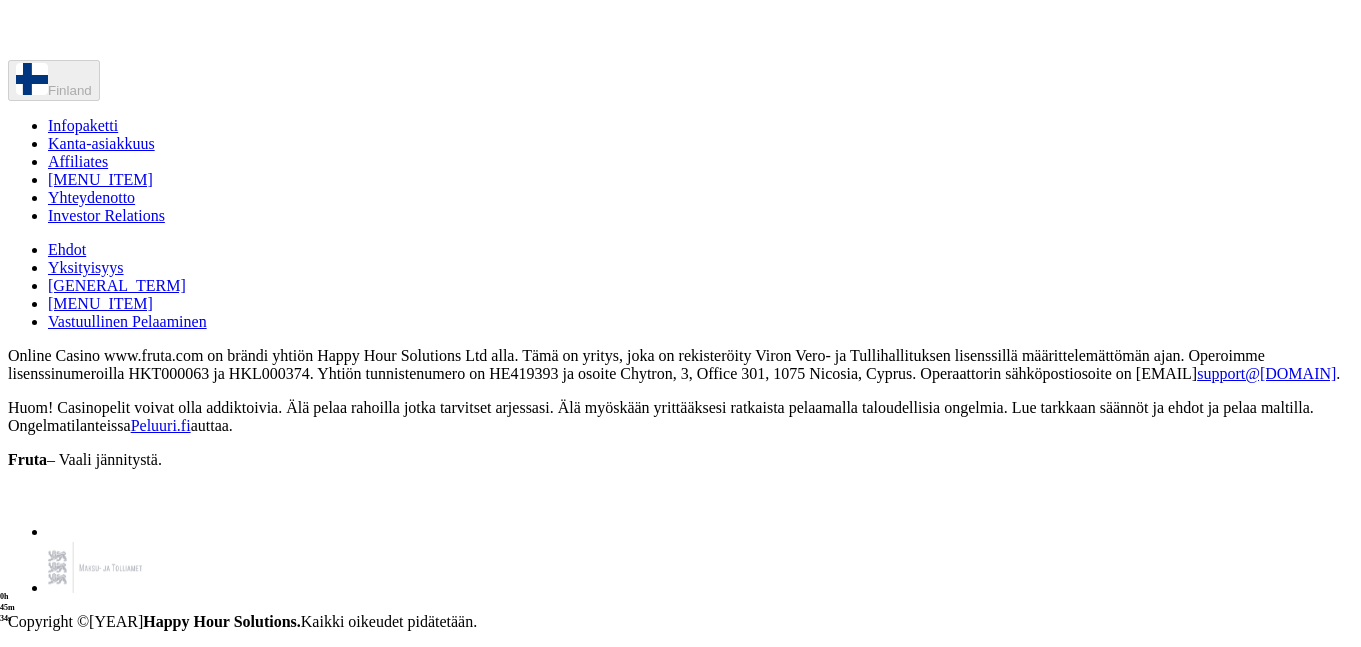click on "[ACTION]" at bounding box center (83, -74) 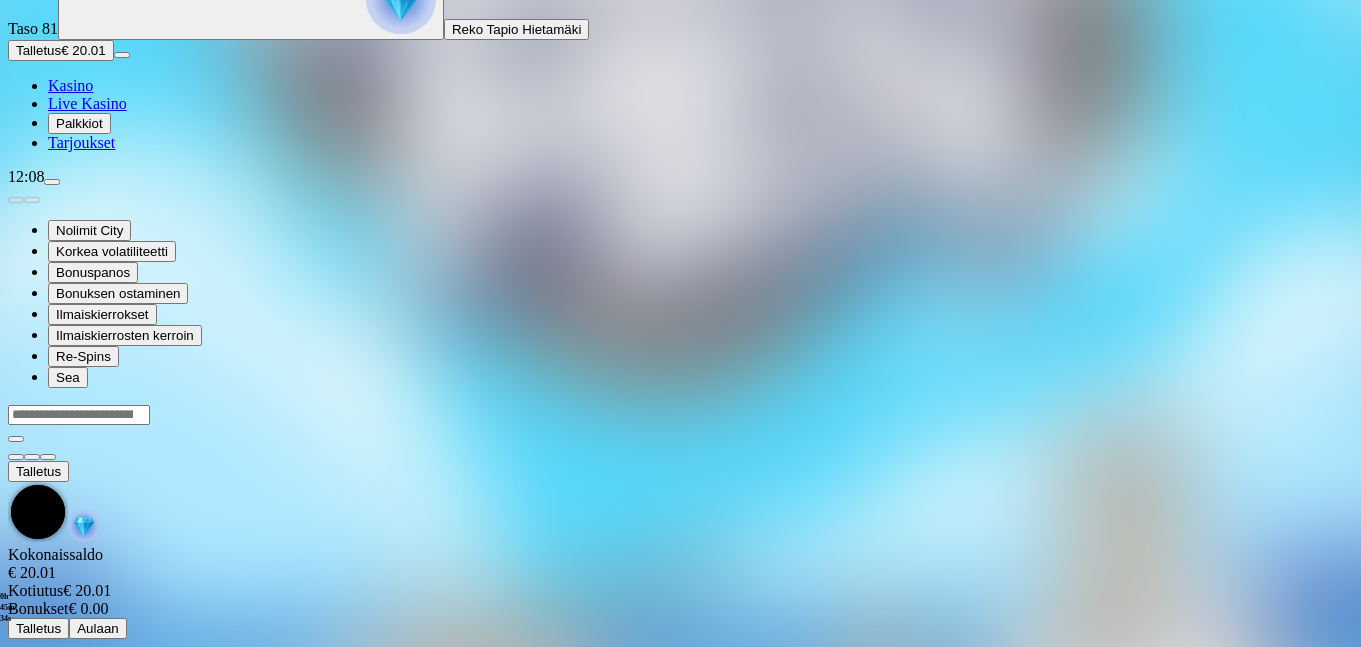 scroll, scrollTop: 0, scrollLeft: 0, axis: both 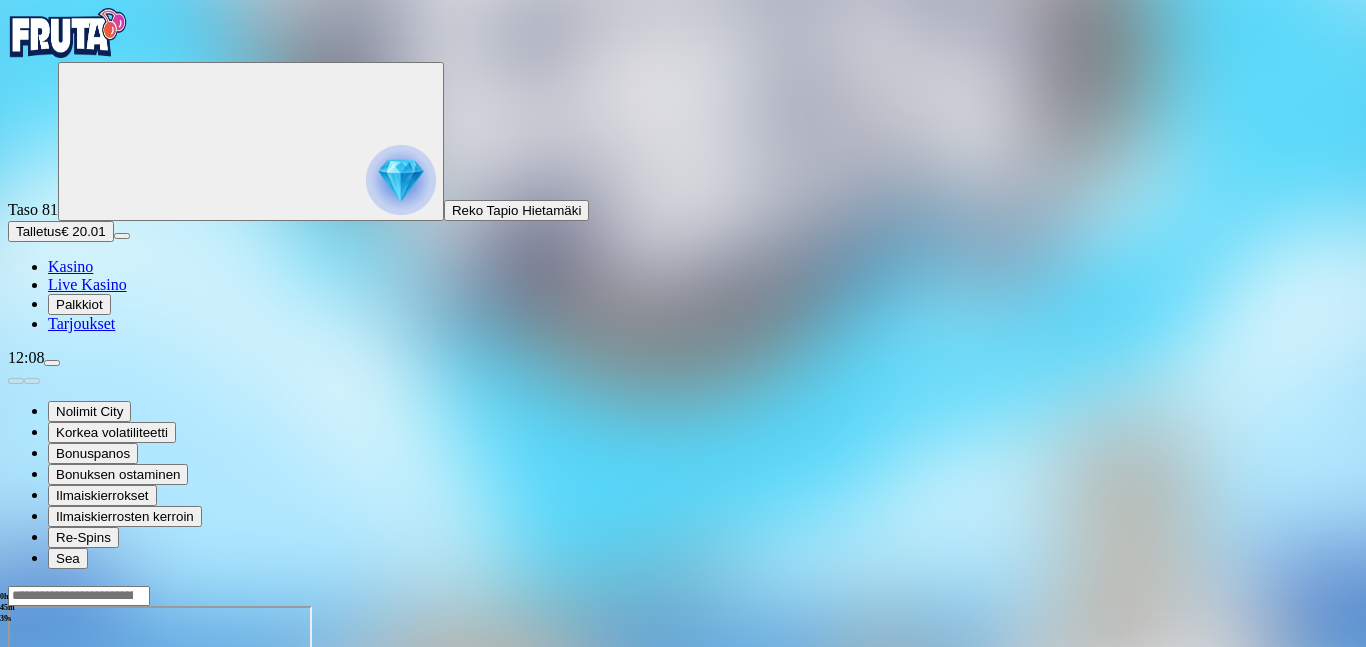 click at bounding box center (48, 778) 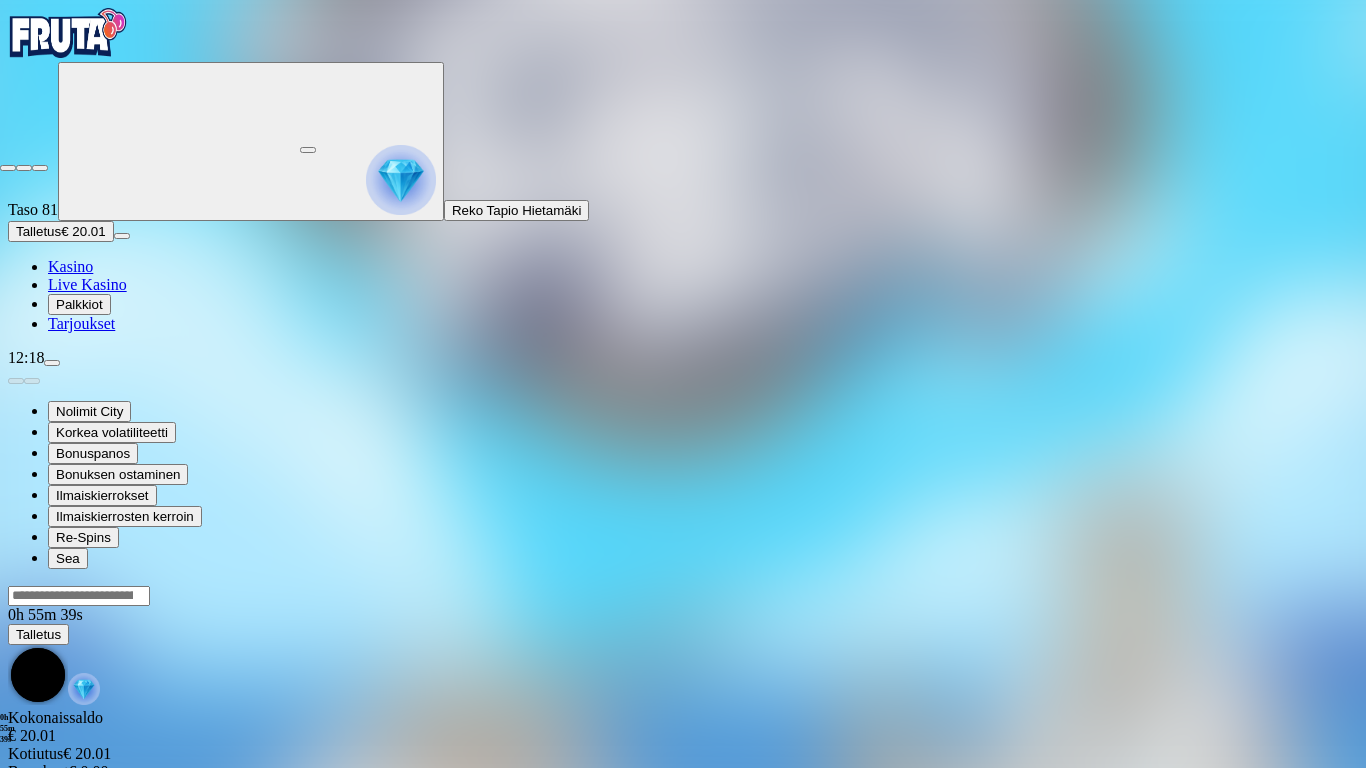 click at bounding box center (40, 168) 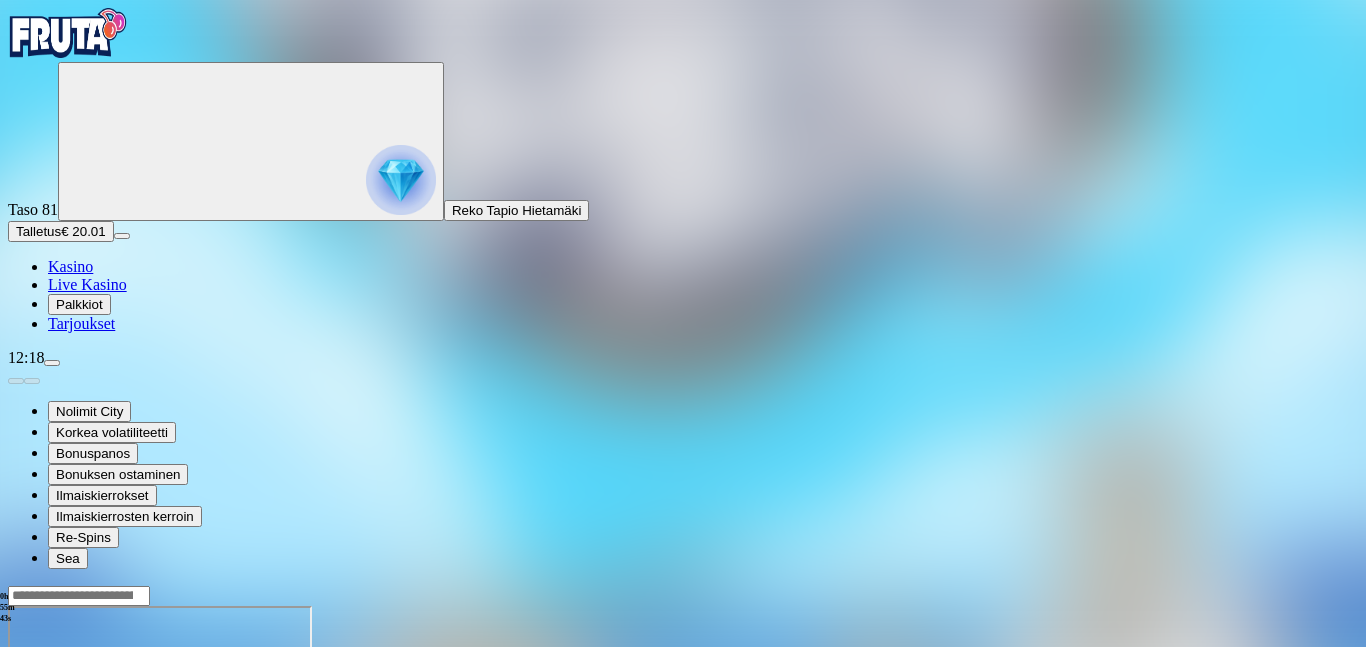 click at bounding box center (683, 595) 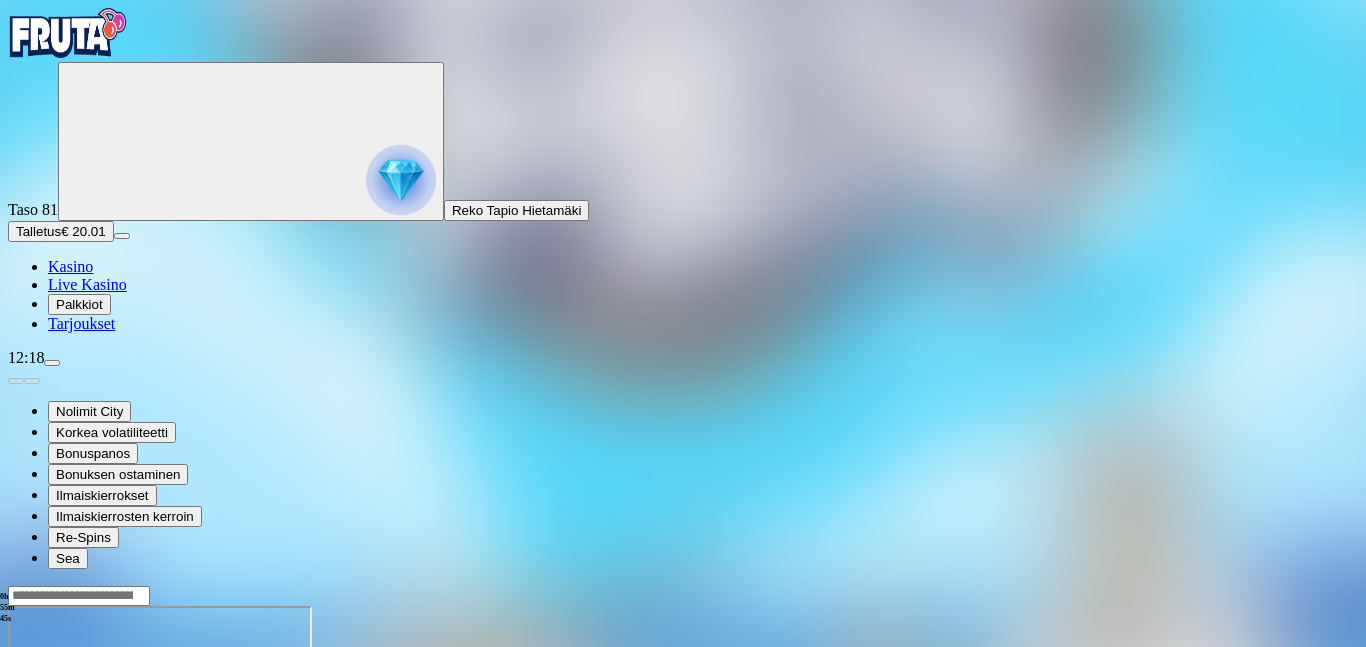 click at bounding box center [683, 595] 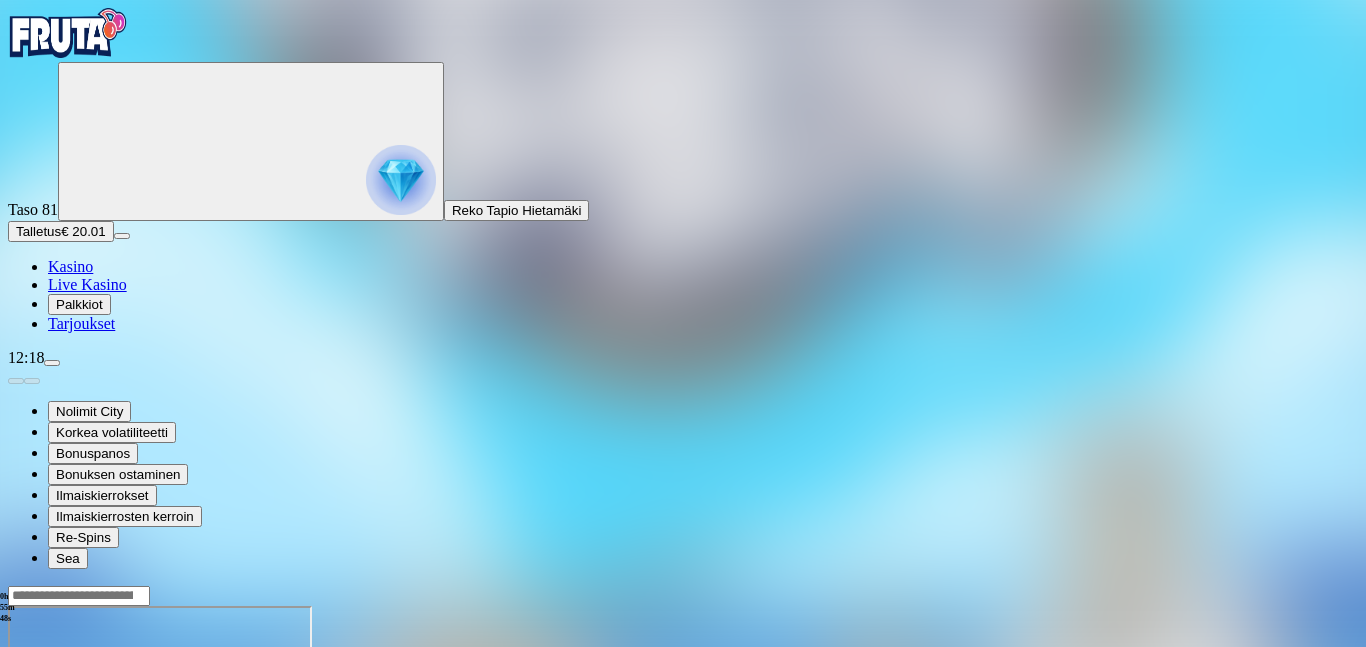 click at bounding box center [16, 778] 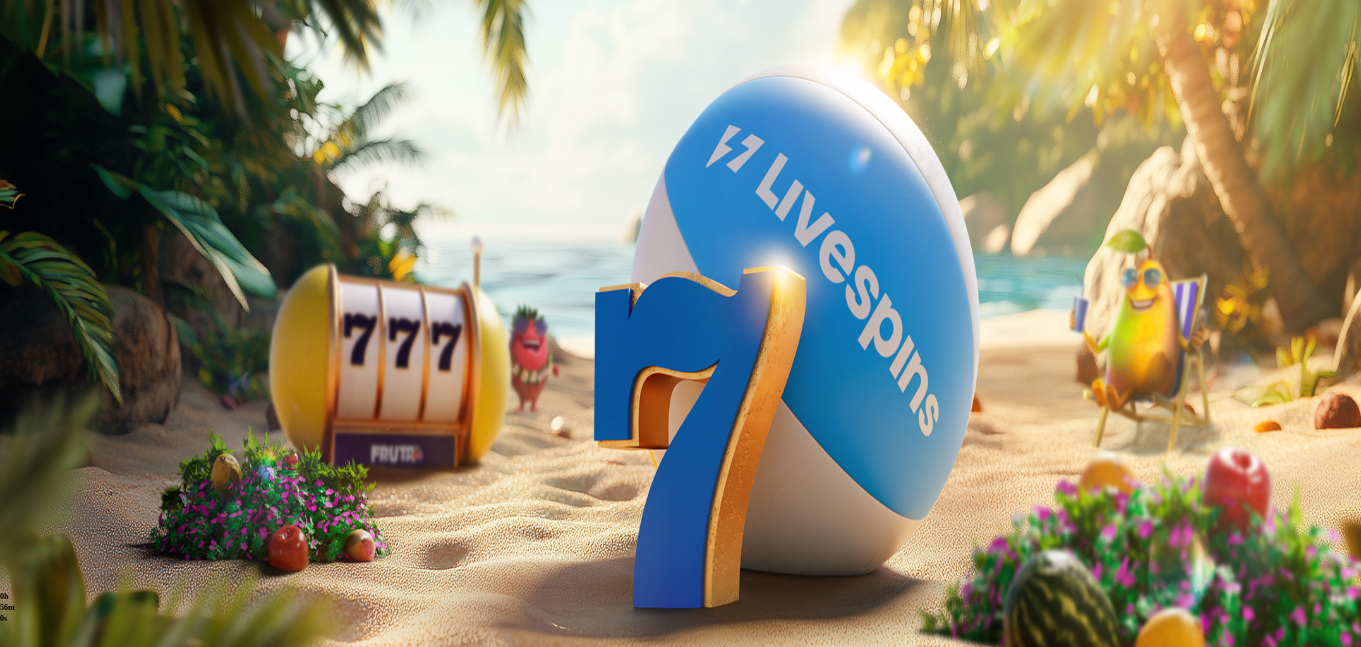 scroll, scrollTop: 0, scrollLeft: 0, axis: both 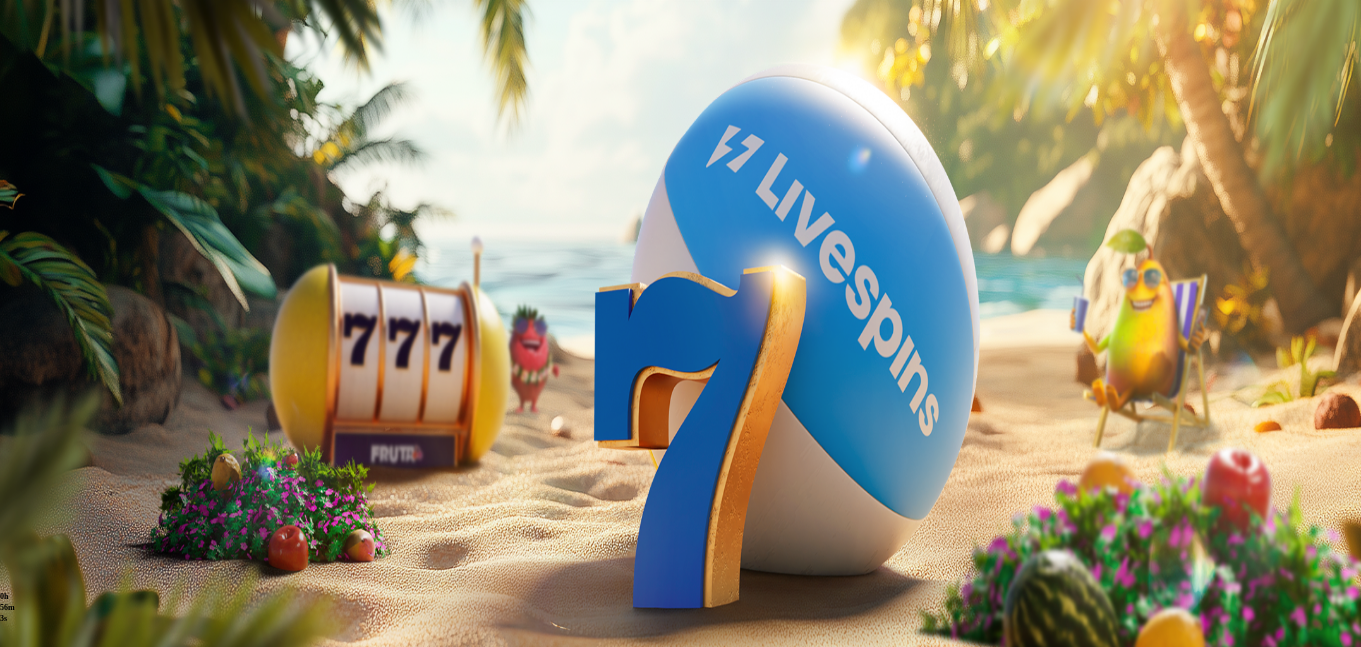 click on "[FIRST] [LAST]" at bounding box center (497, 210) 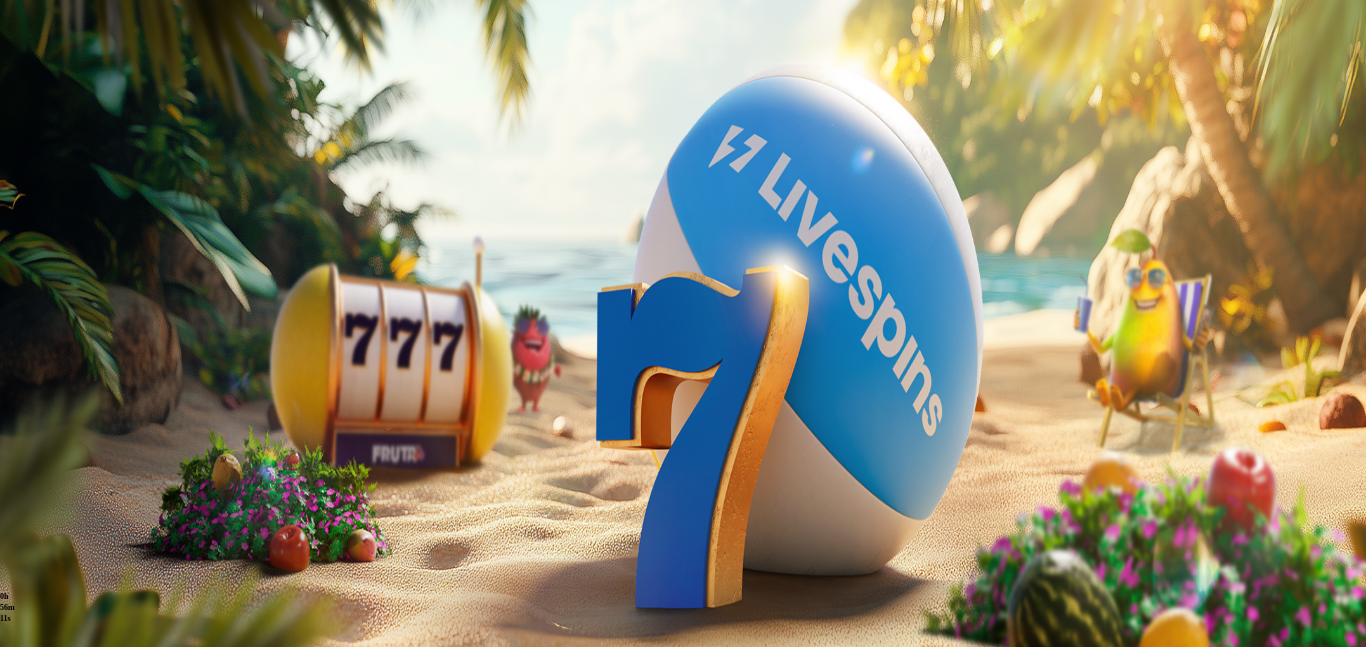 click at bounding box center (66, 363) 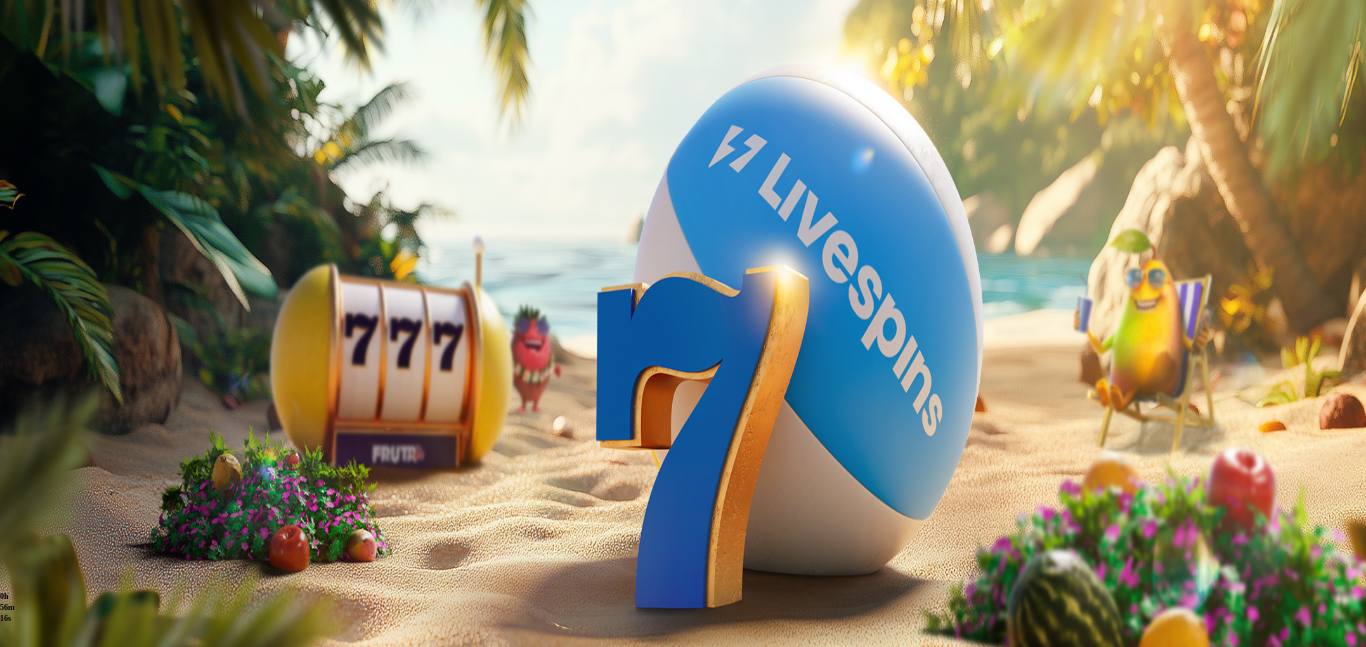 click on "Bonukset" at bounding box center [84, 649] 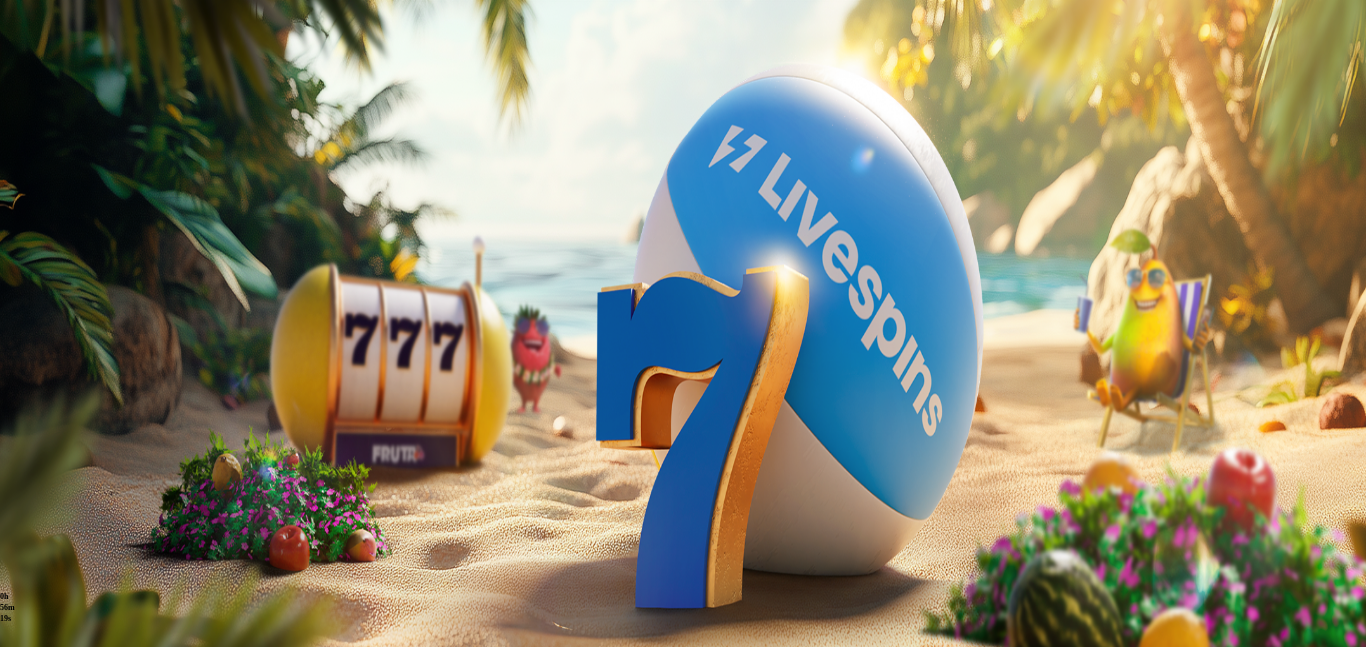 click on "Tarjoukset" at bounding box center (81, 323) 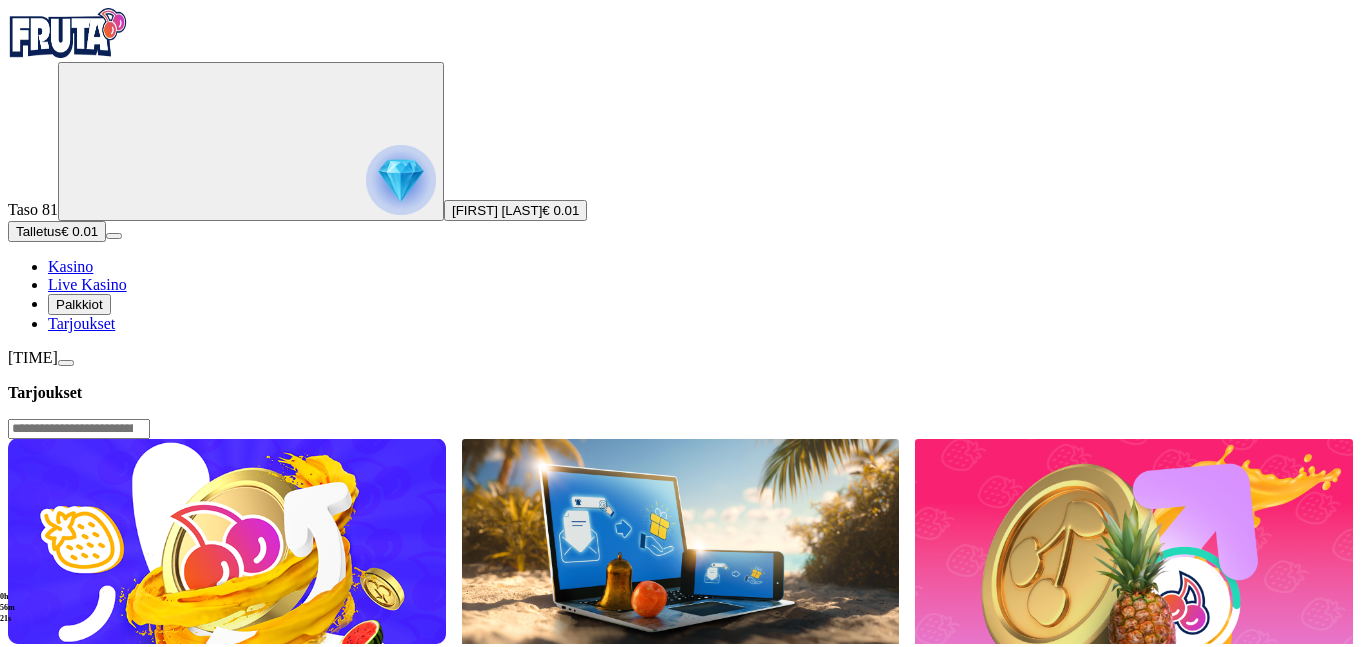 click on "Palkkiot" at bounding box center [79, 304] 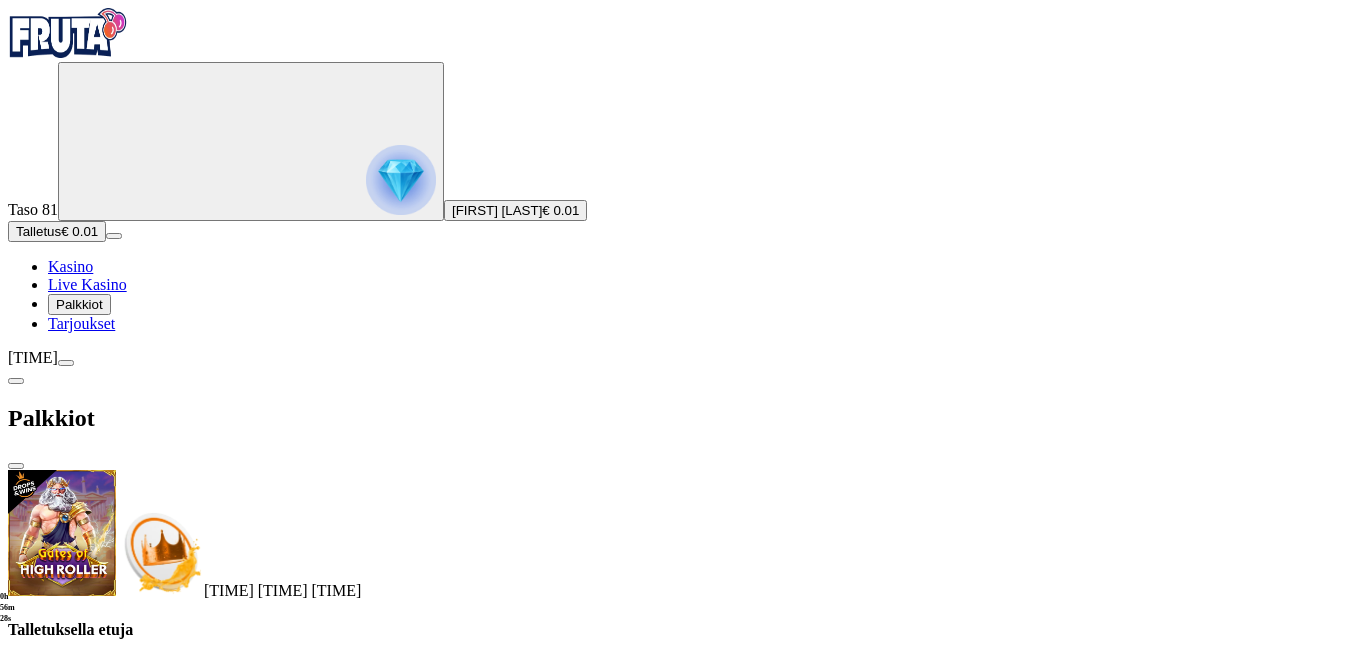 scroll, scrollTop: 235, scrollLeft: 0, axis: vertical 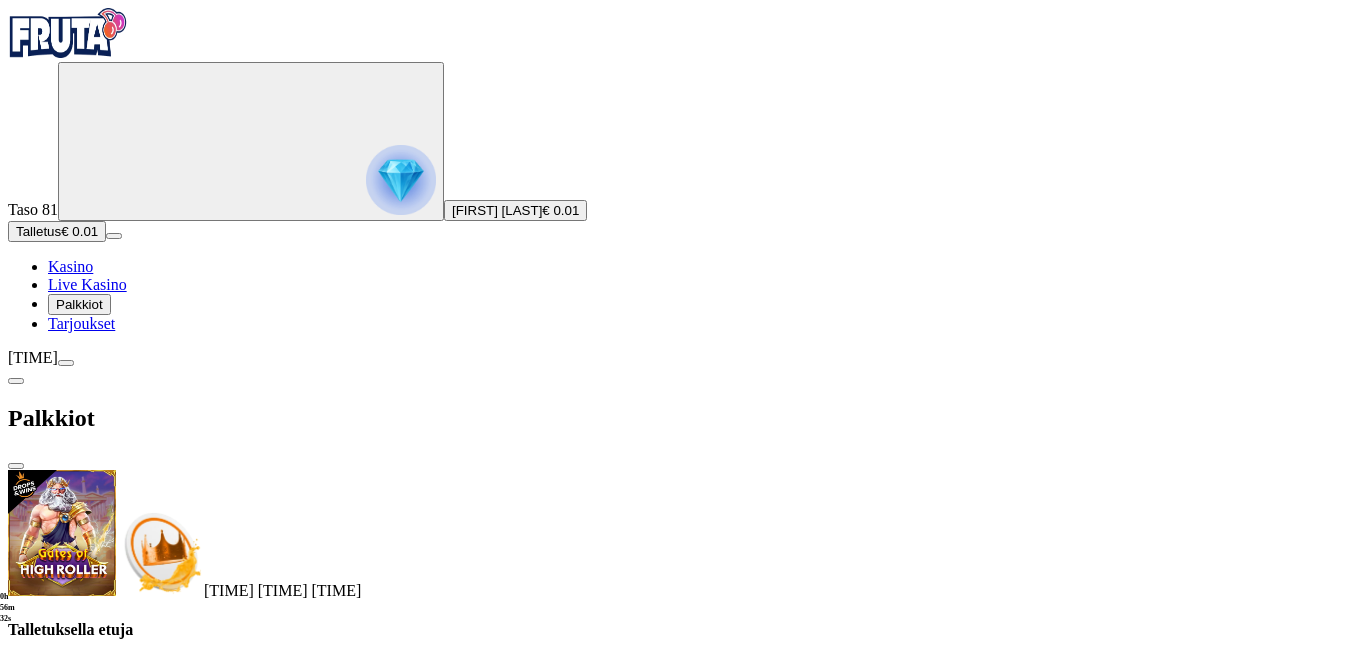 click at bounding box center [123, 1518] 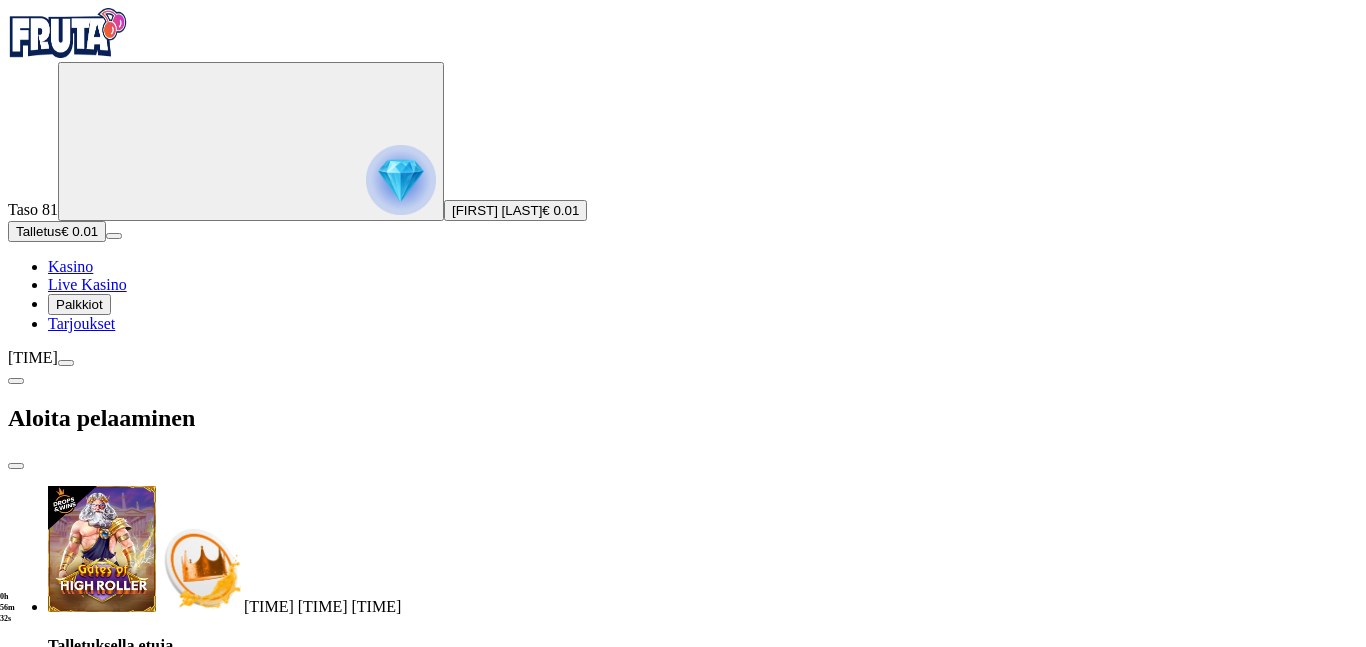 scroll, scrollTop: 0, scrollLeft: 0, axis: both 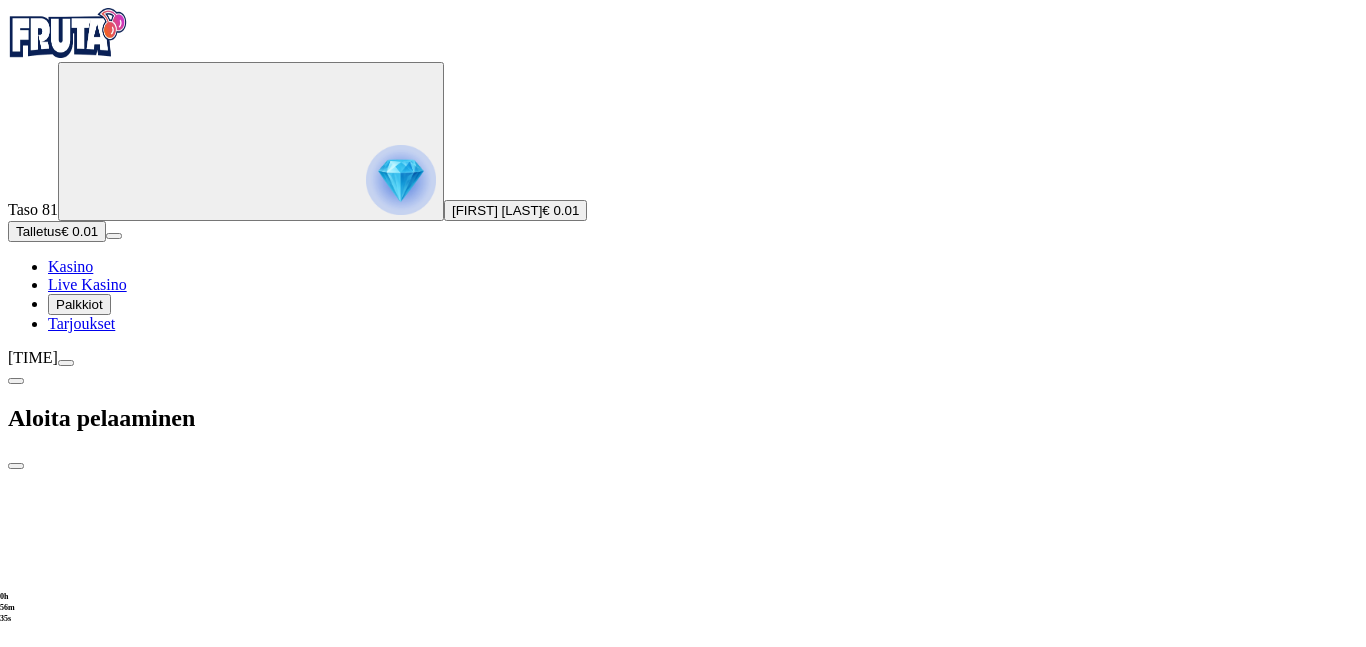 click at bounding box center (16, 466) 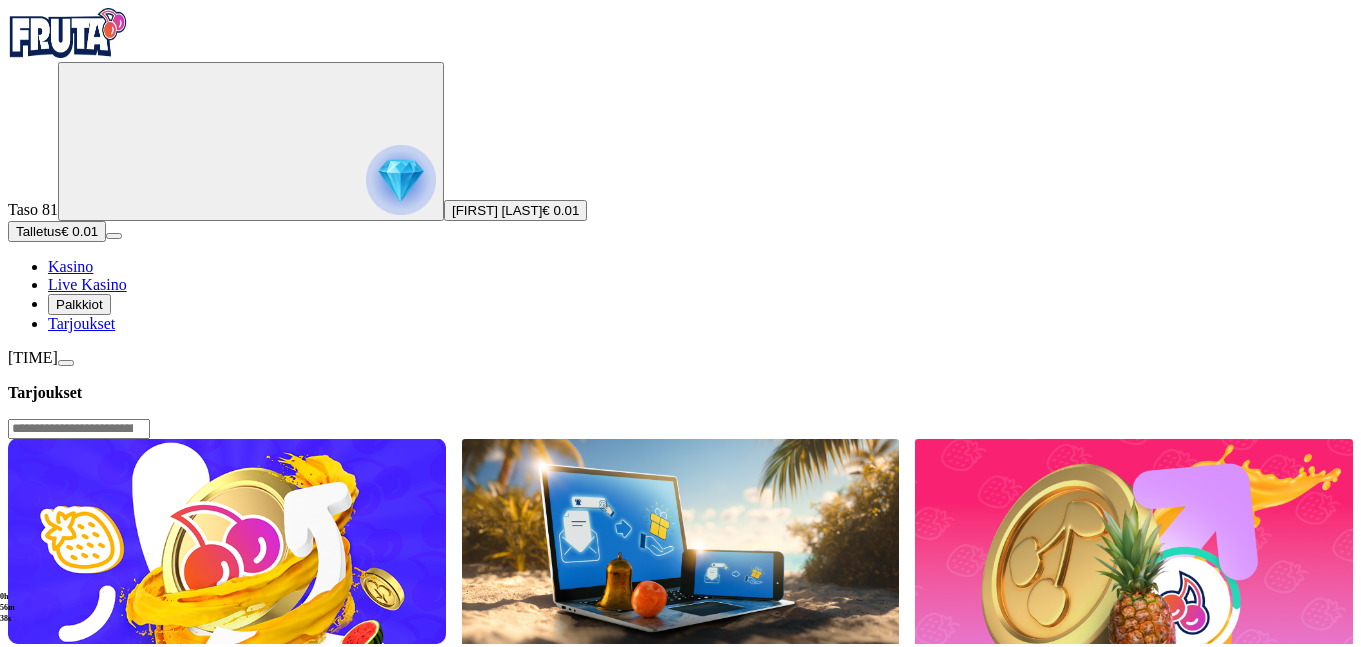 click at bounding box center (66, 363) 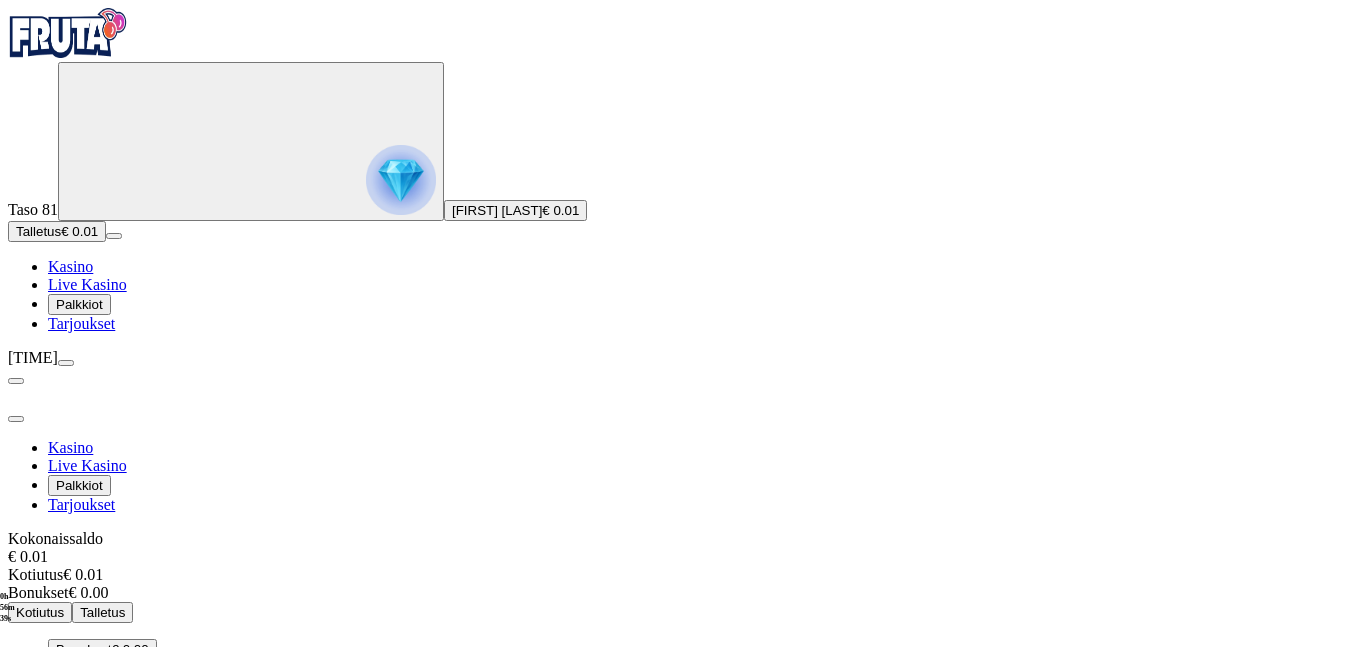 scroll, scrollTop: 66, scrollLeft: 0, axis: vertical 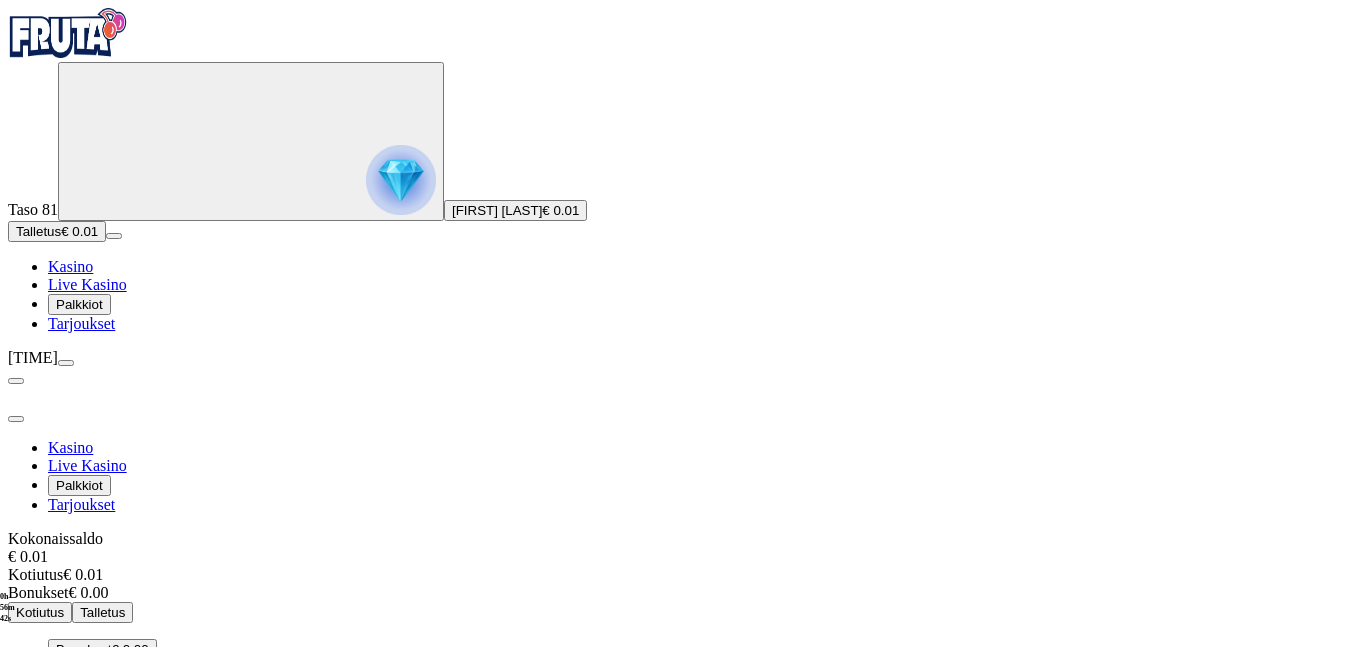 click on "Bonukset" at bounding box center (84, 649) 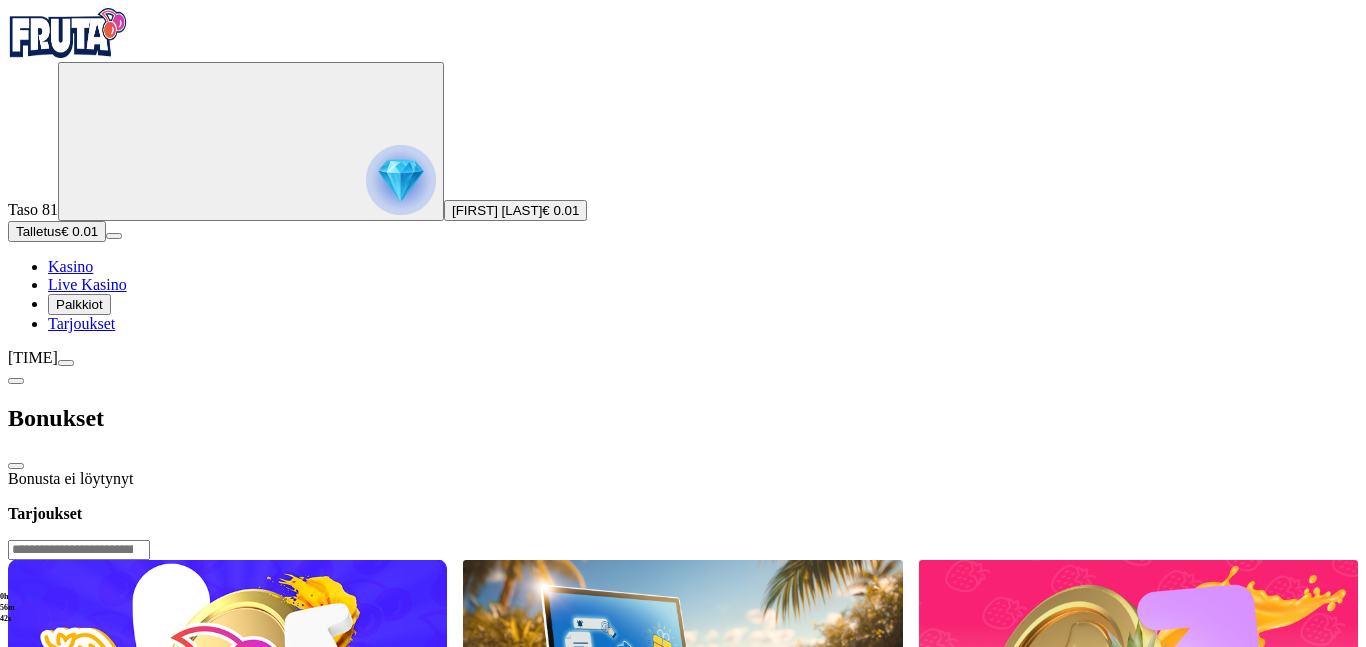 scroll, scrollTop: 0, scrollLeft: 0, axis: both 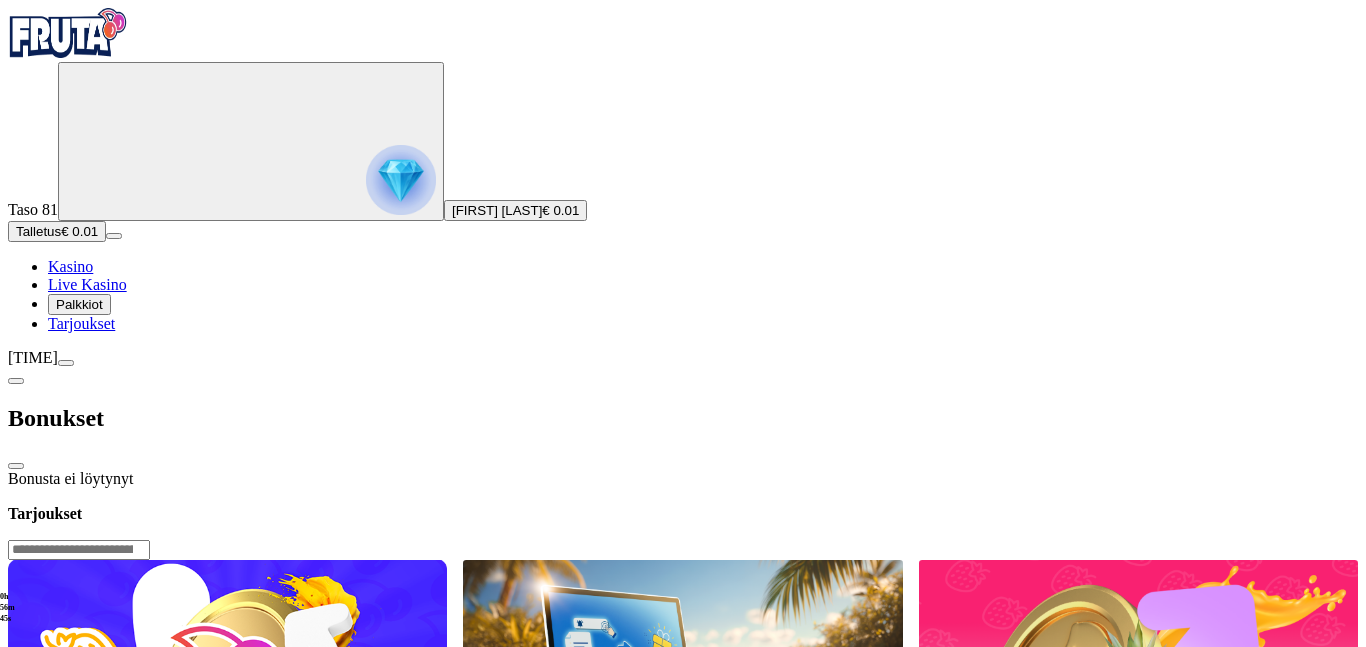 click at bounding box center [16, 381] 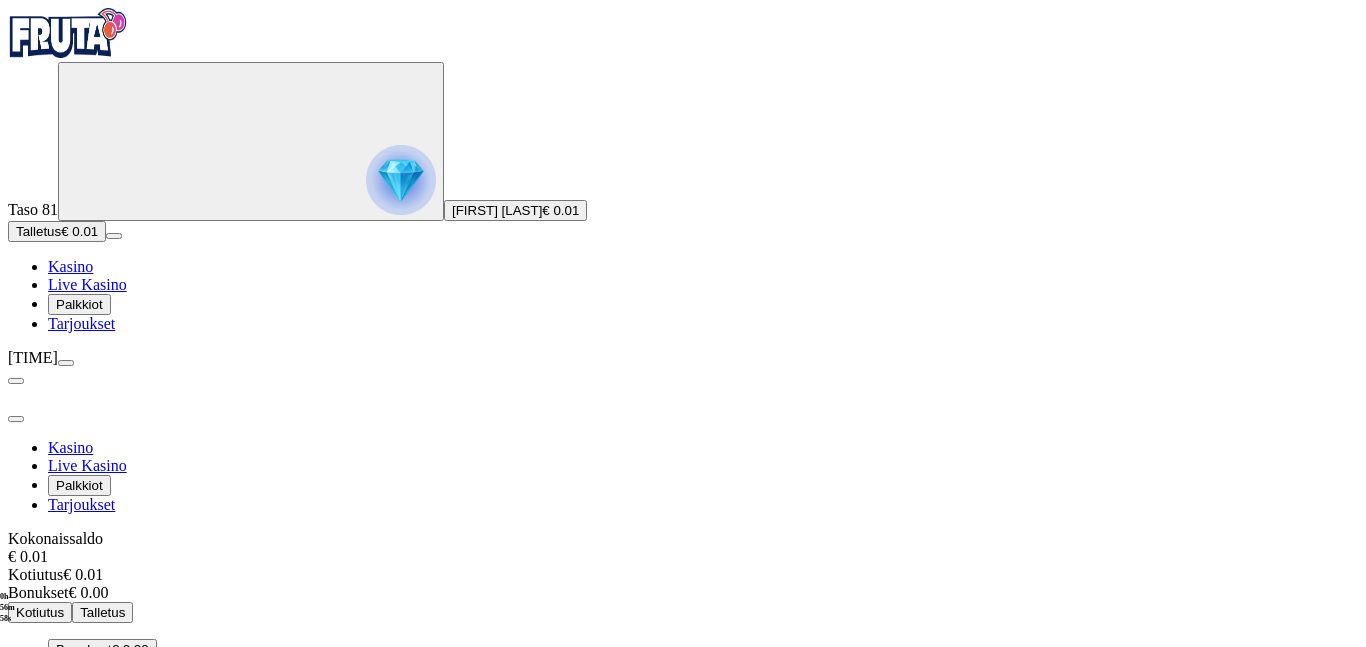 scroll, scrollTop: 66, scrollLeft: 0, axis: vertical 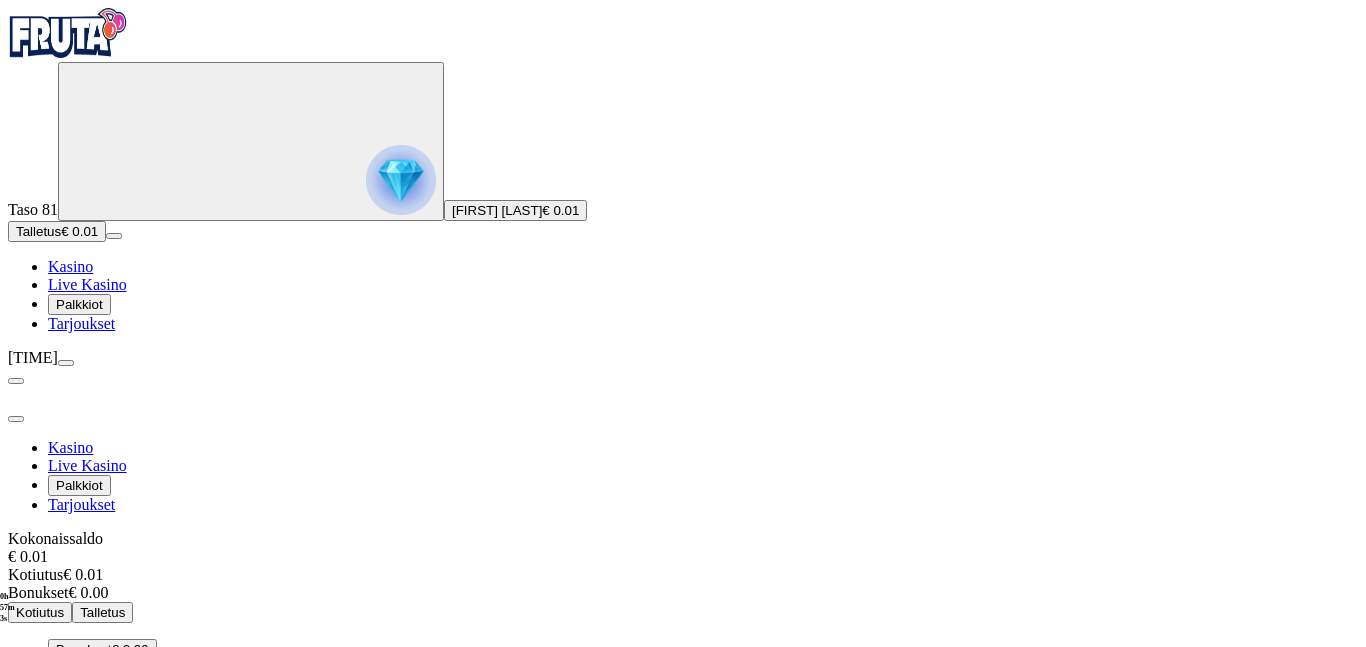 click at bounding box center [66, 363] 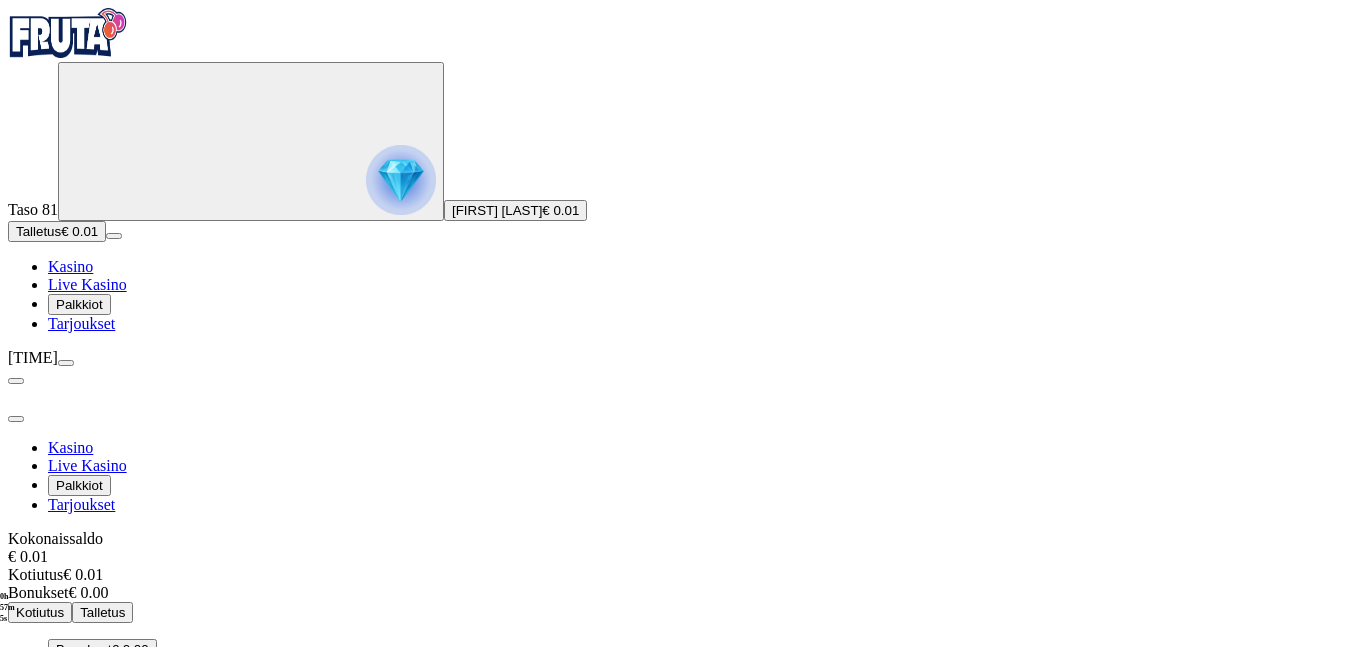 click at bounding box center (66, 363) 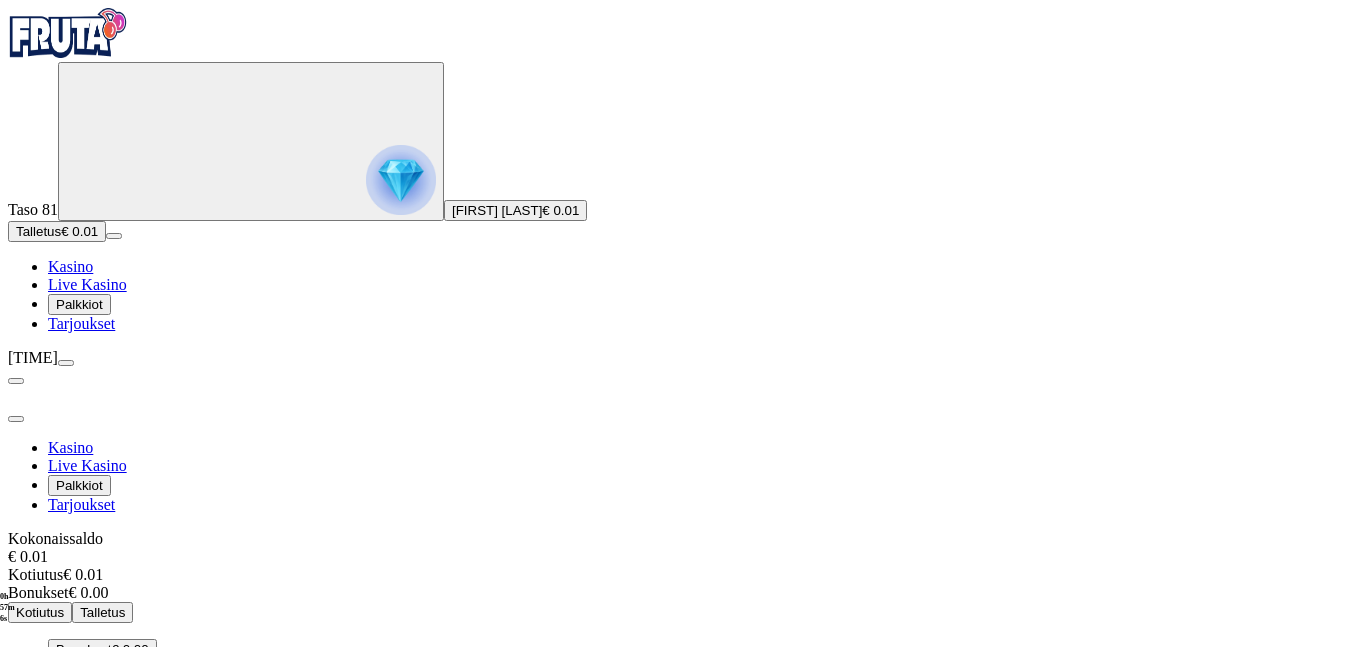 click at bounding box center [66, 363] 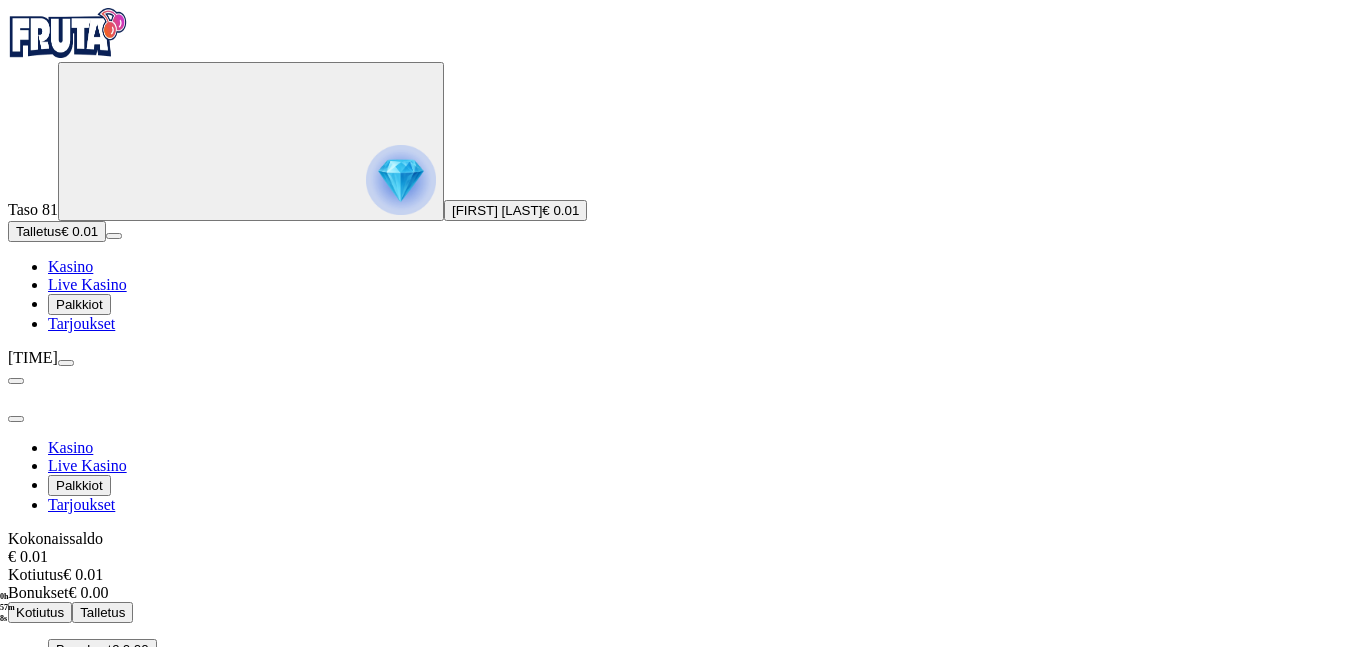 click on "Palkkiot" at bounding box center (79, 304) 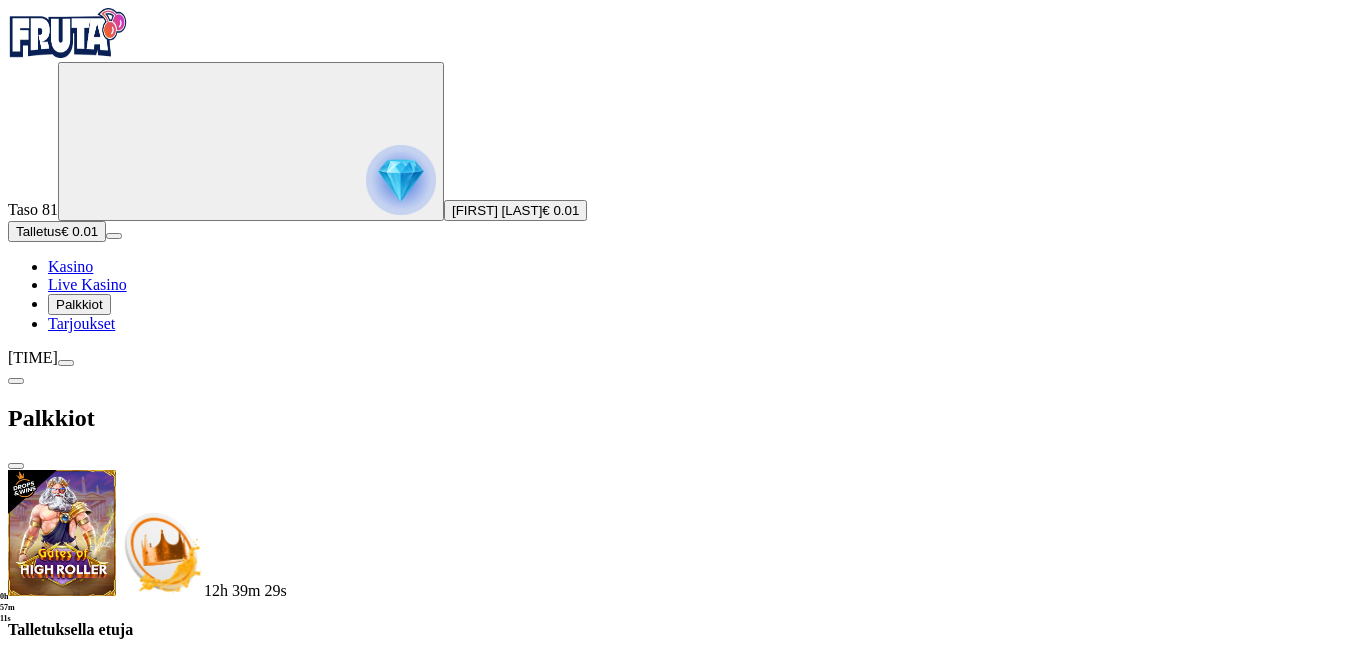 click on "Reko Tapio  Hietamäki" at bounding box center [497, 210] 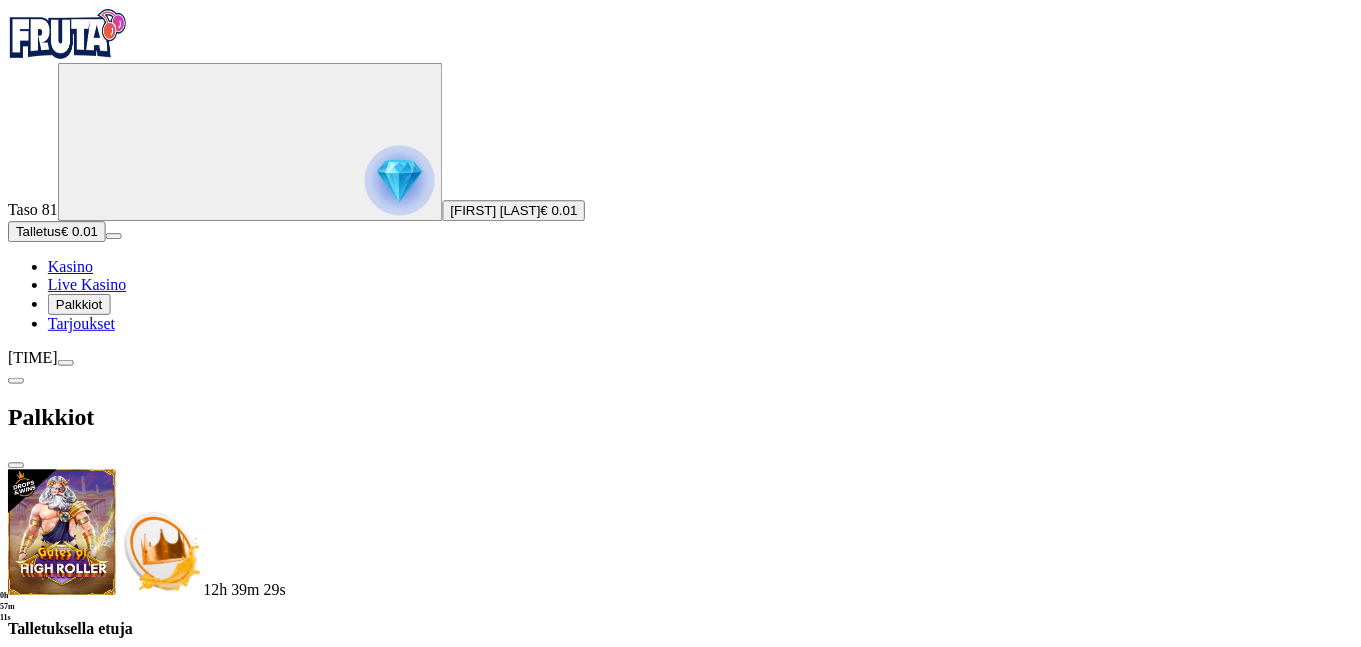 scroll, scrollTop: 0, scrollLeft: 0, axis: both 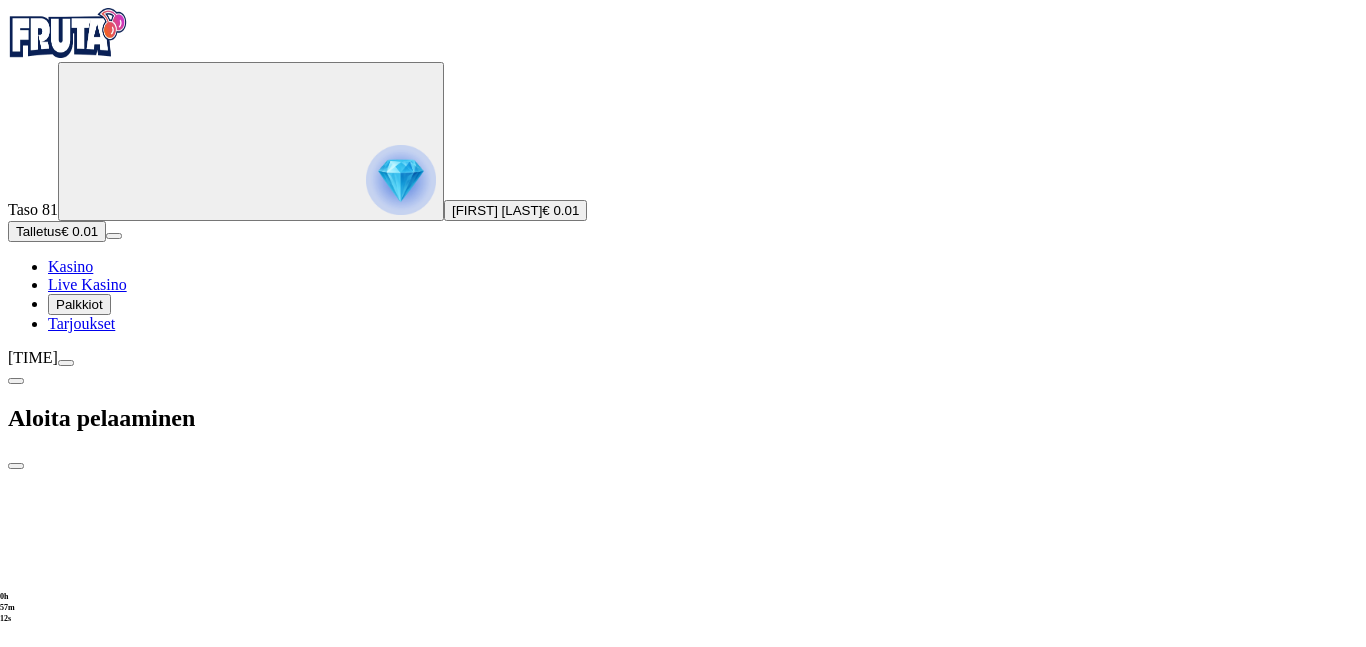 click on "Reko Tapio  Hietamäki" at bounding box center [497, 210] 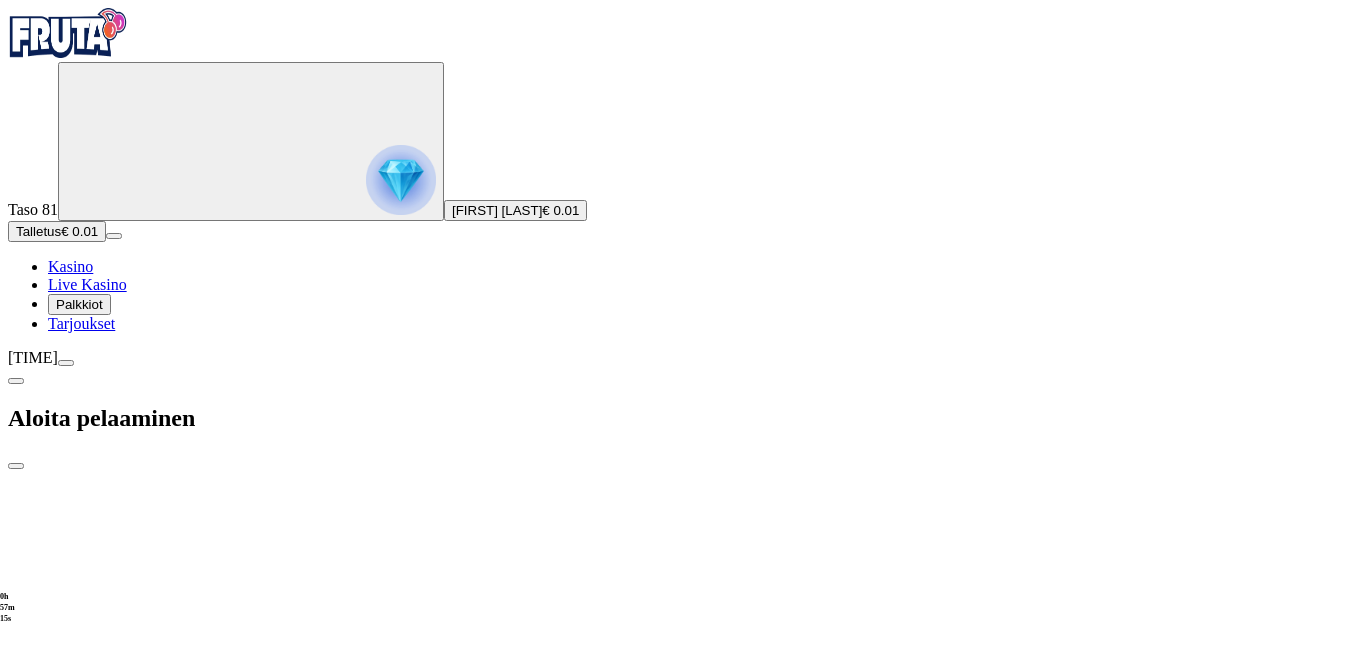 drag, startPoint x: 587, startPoint y: 216, endPoint x: 399, endPoint y: 216, distance: 188 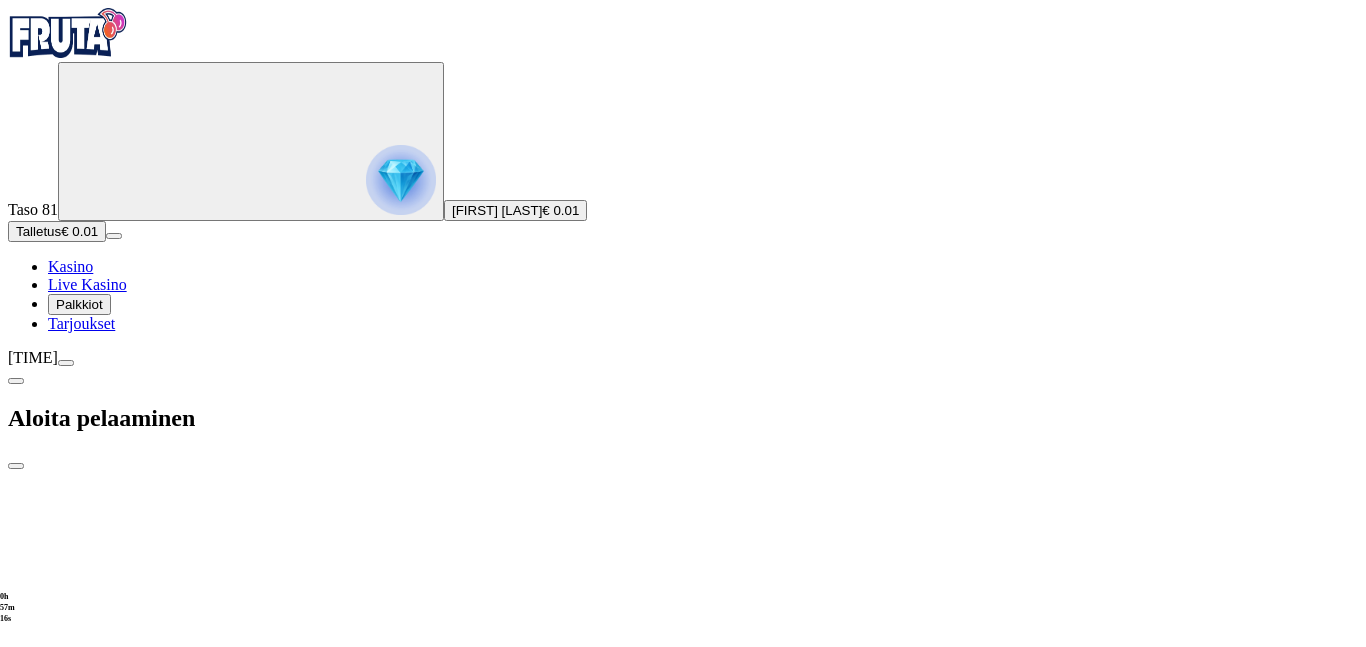 drag, startPoint x: 74, startPoint y: 214, endPoint x: 86, endPoint y: 241, distance: 29.546574 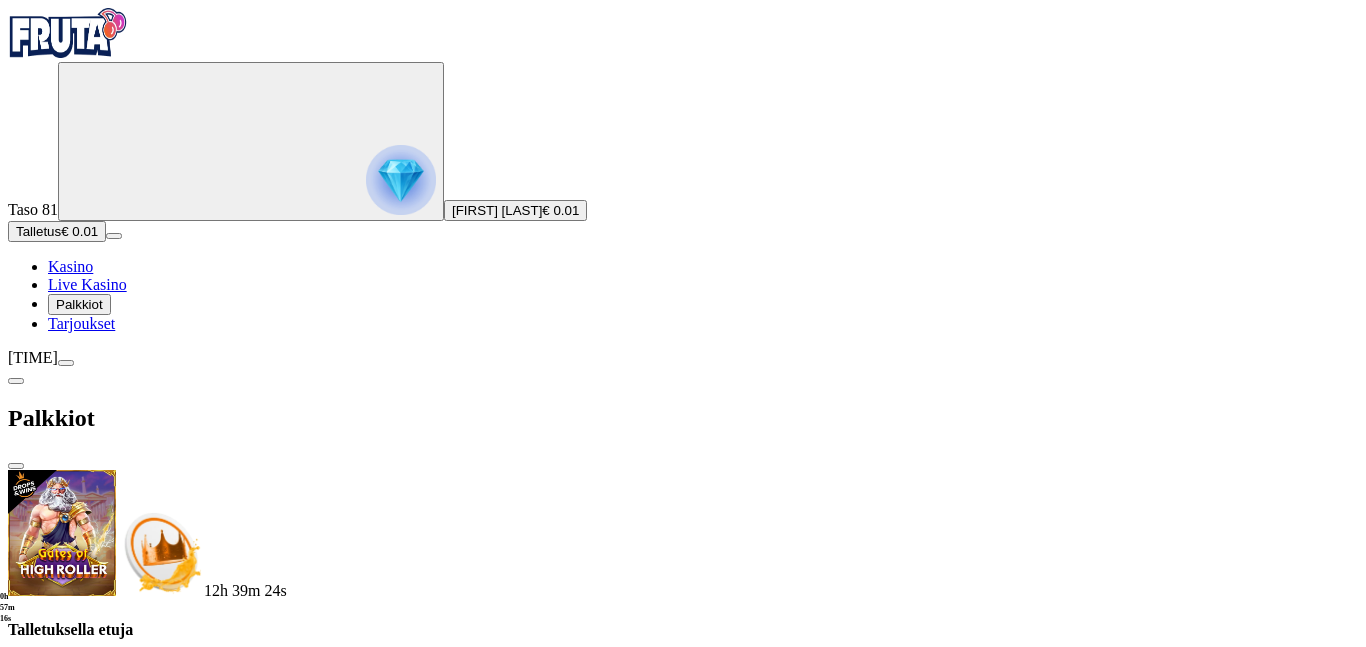 click on "Reko Tapio  Hietamäki" at bounding box center (497, 210) 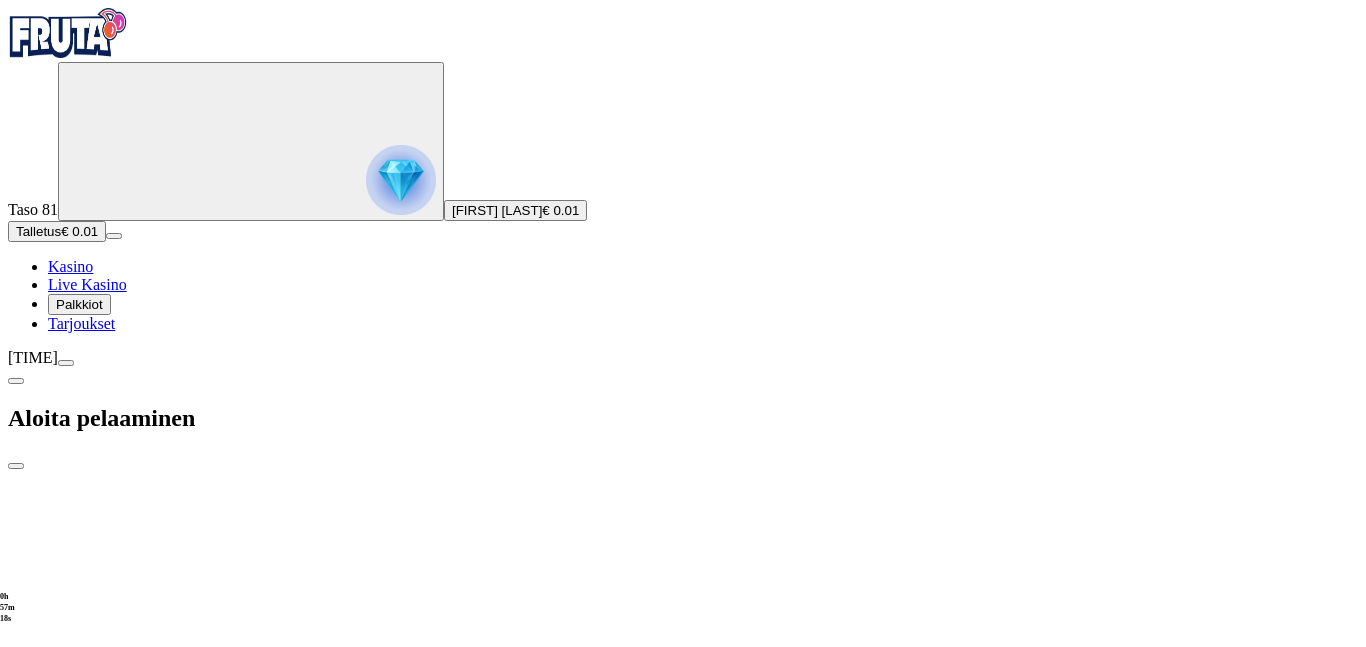 click on "Go to slide group  1" at bounding box center (110, 1626) 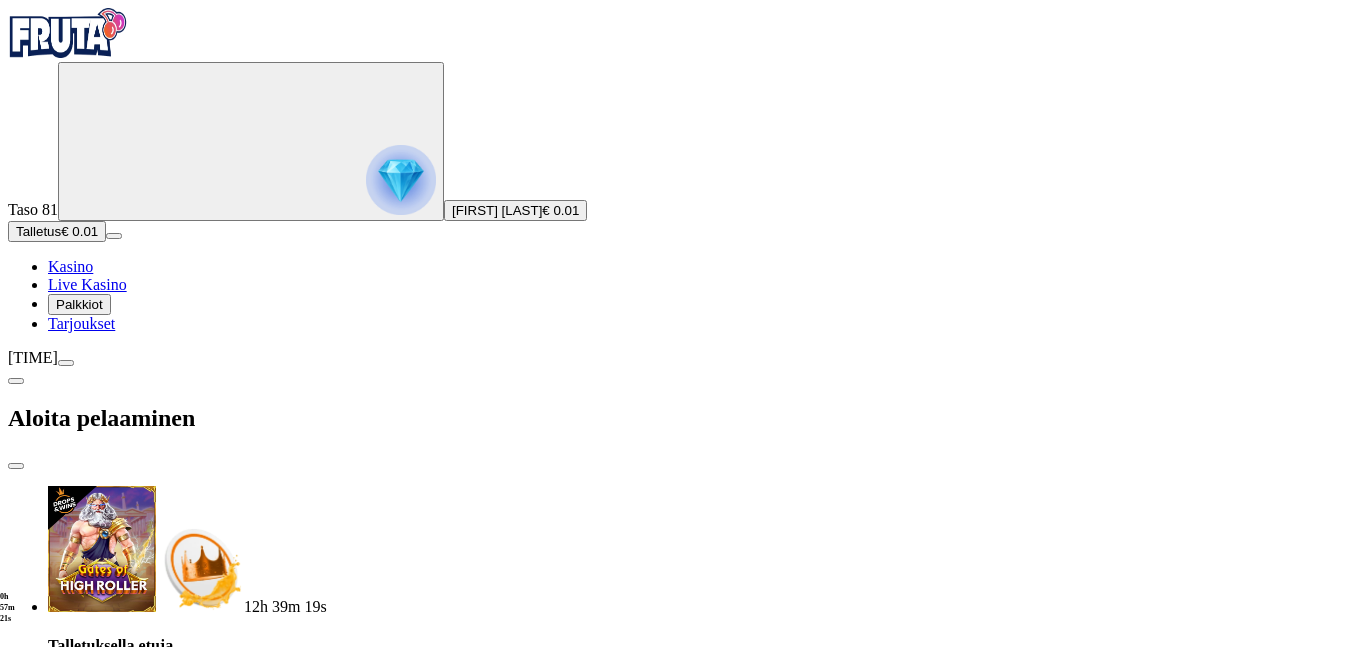 click on "Palkkiot" at bounding box center [79, 304] 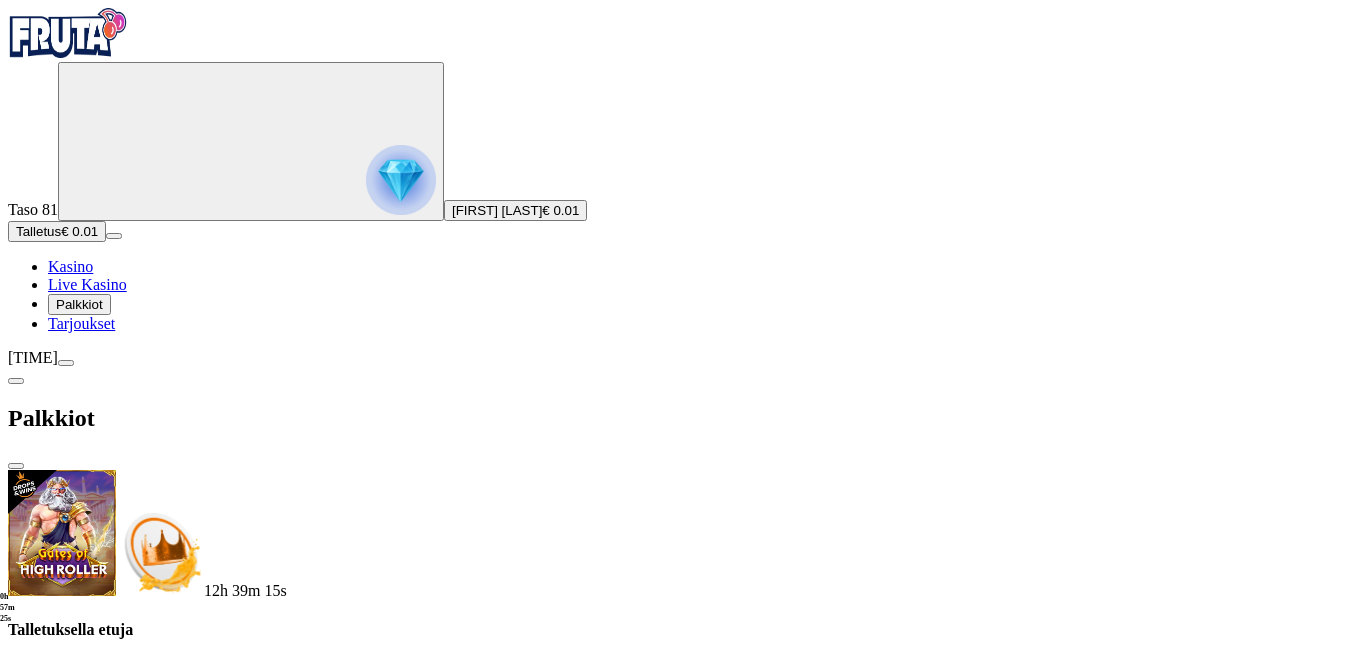 click at bounding box center [16, 466] 